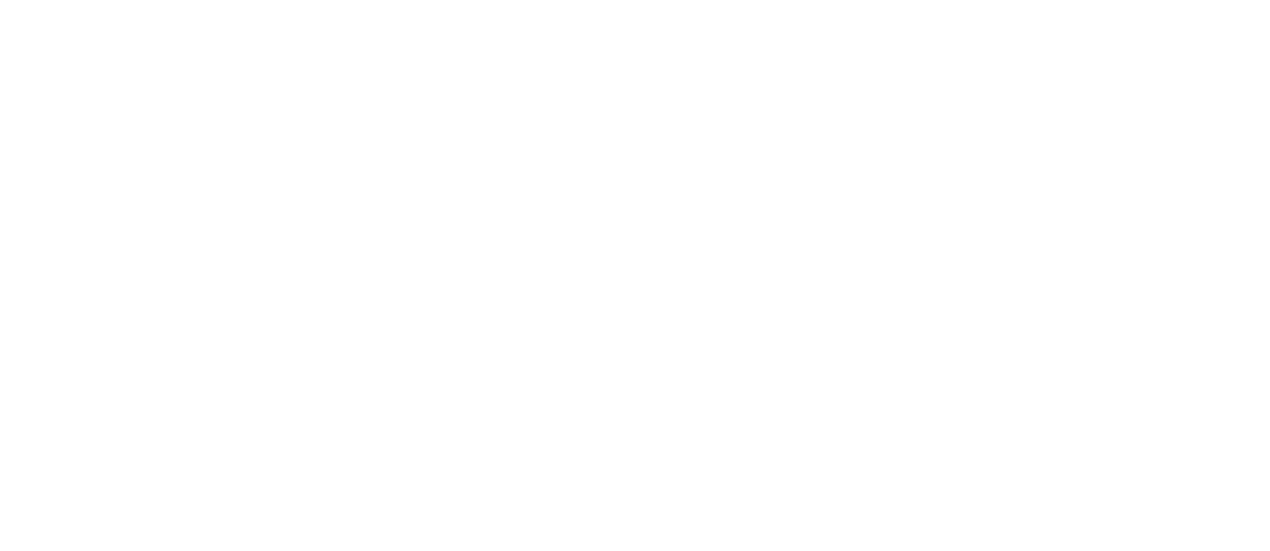 scroll, scrollTop: 0, scrollLeft: 0, axis: both 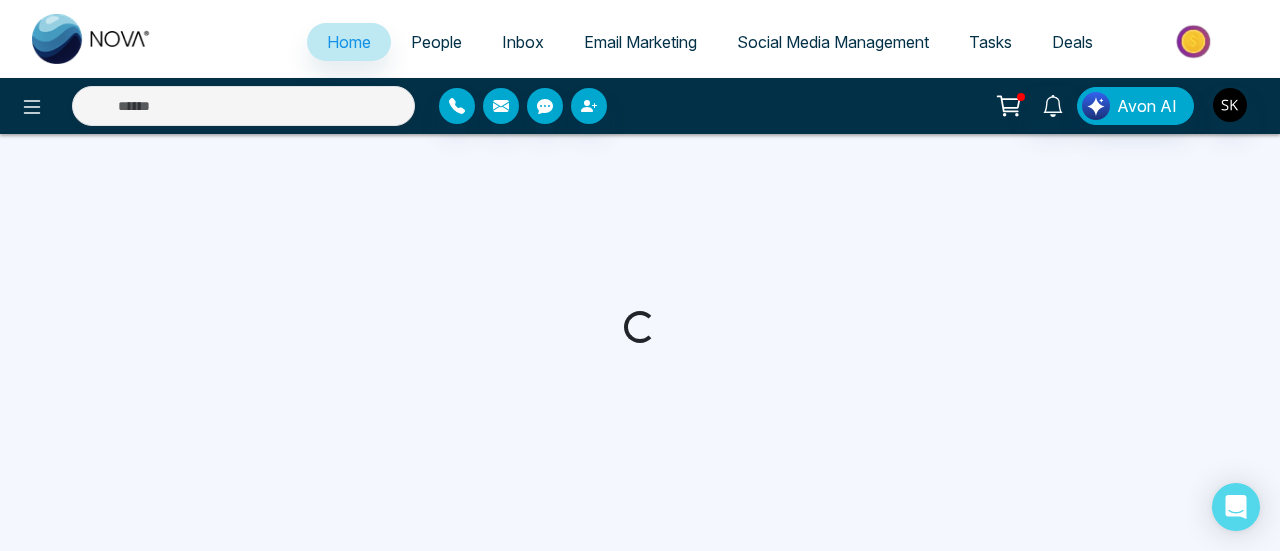 select on "*" 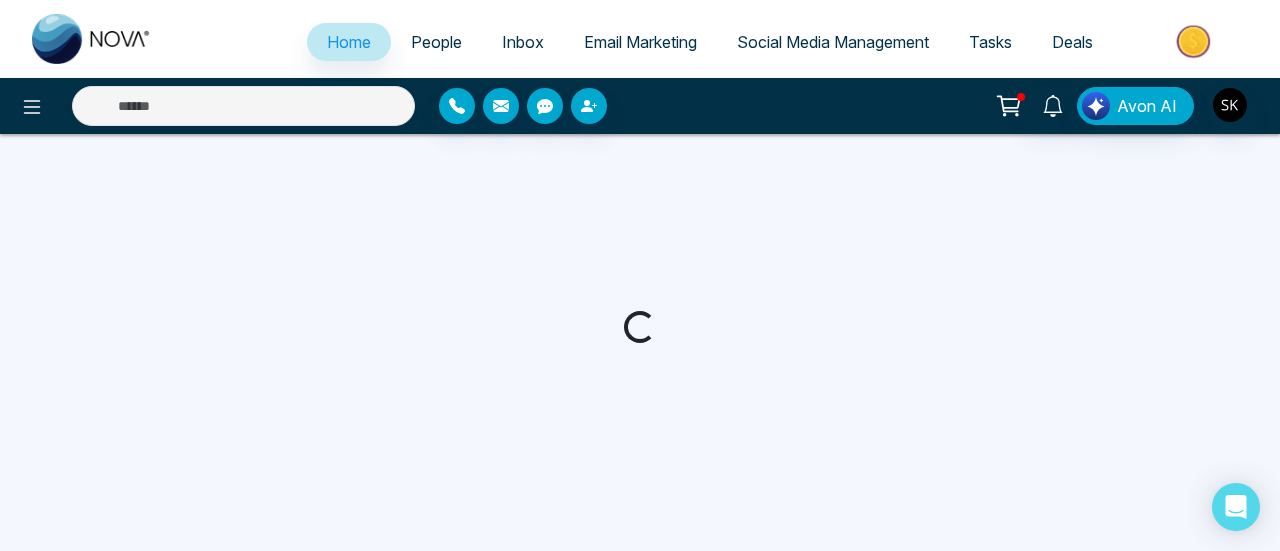 select on "*" 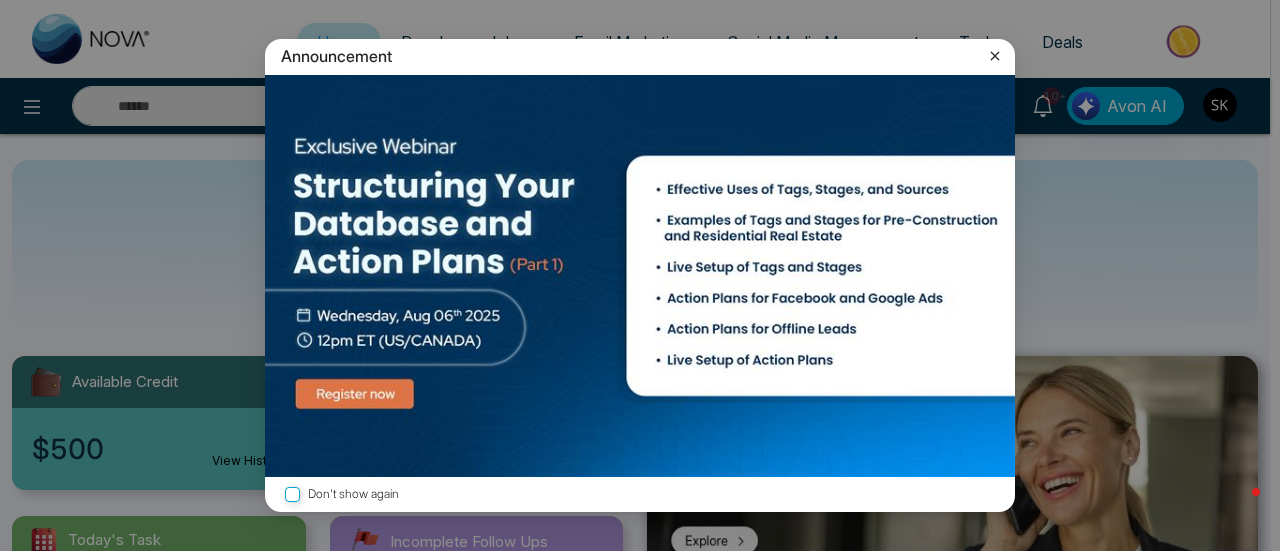 click 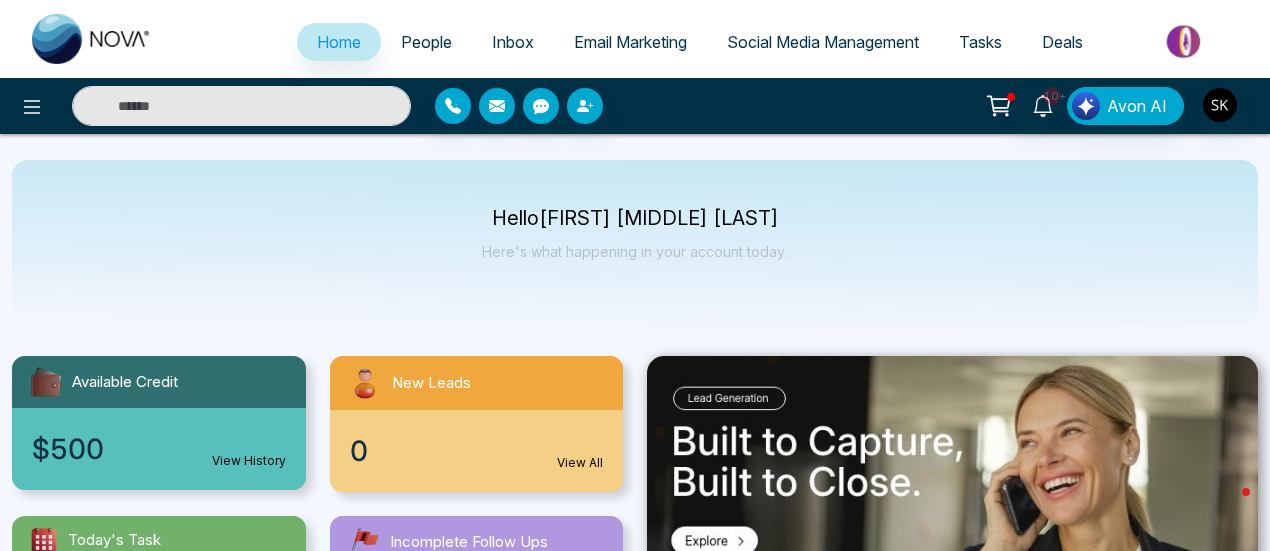 click on "Social Media Management" at bounding box center (823, 42) 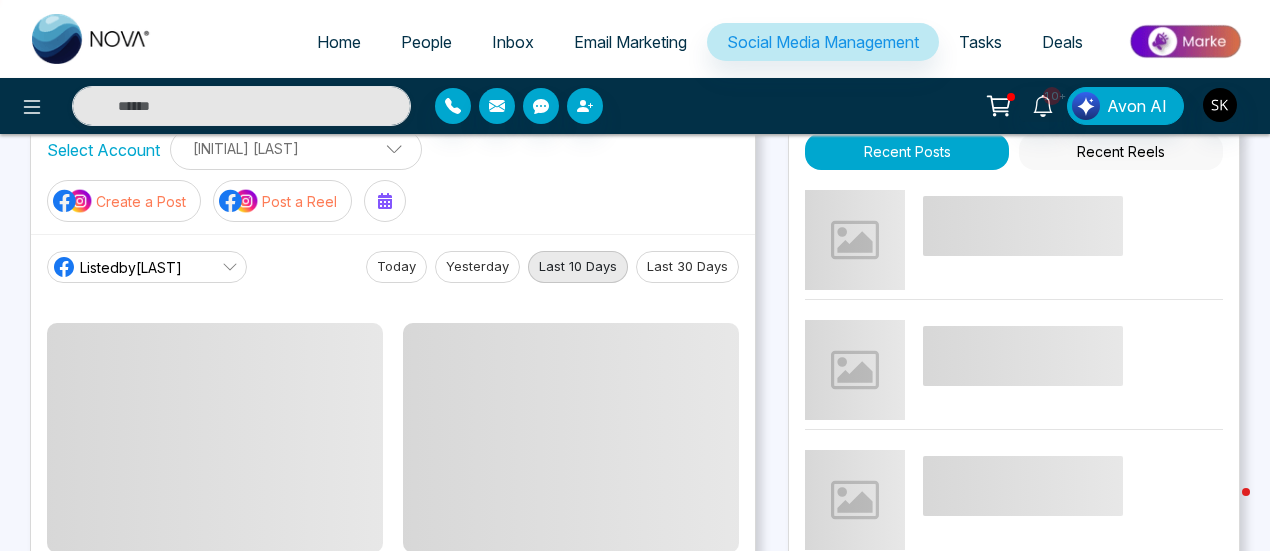 scroll, scrollTop: 52, scrollLeft: 0, axis: vertical 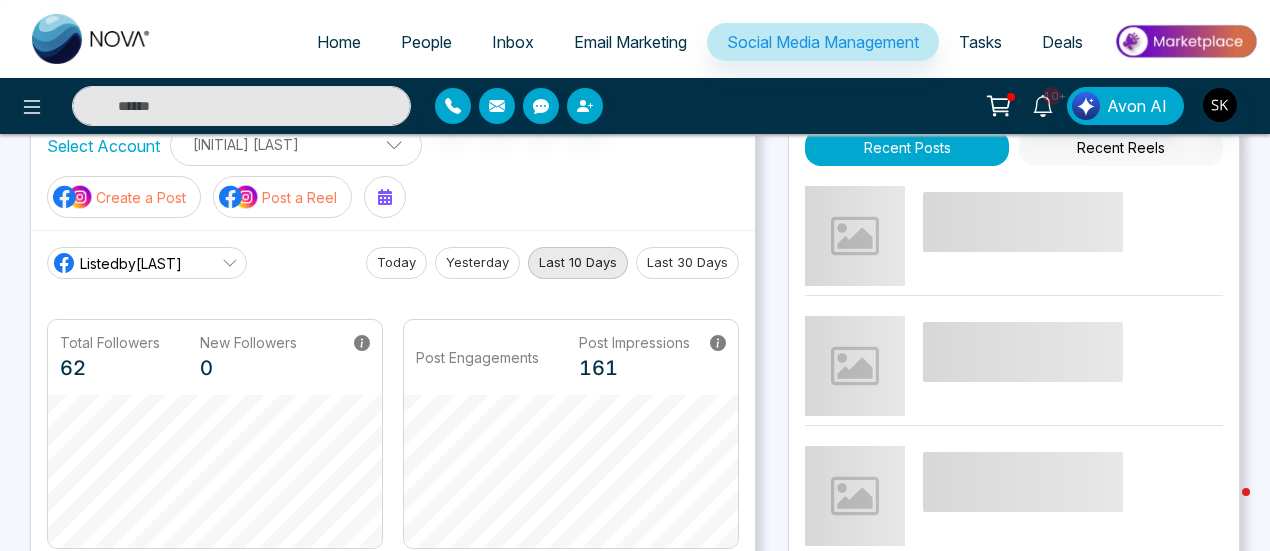click on "Post a Reel" at bounding box center (282, 197) 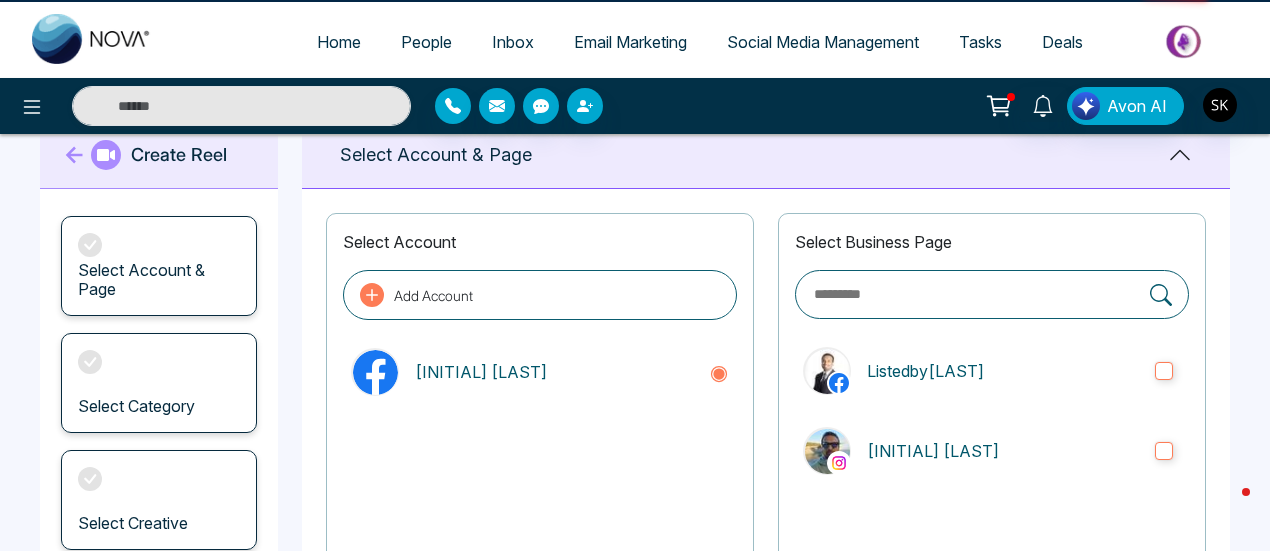 scroll, scrollTop: 0, scrollLeft: 0, axis: both 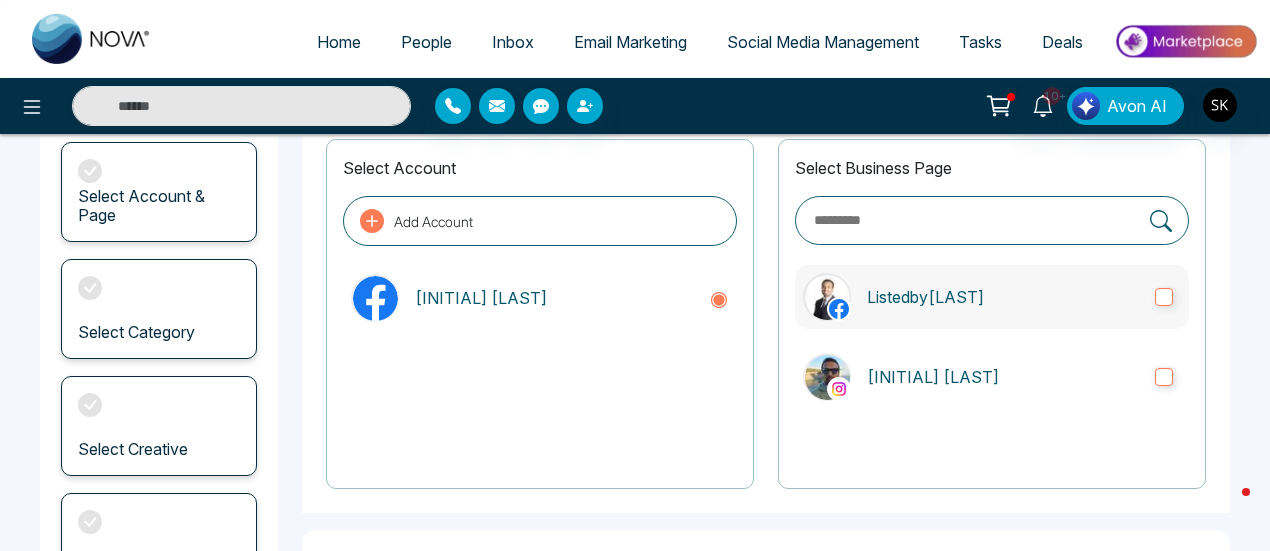 click on "Listedby[LAST]" at bounding box center (992, 297) 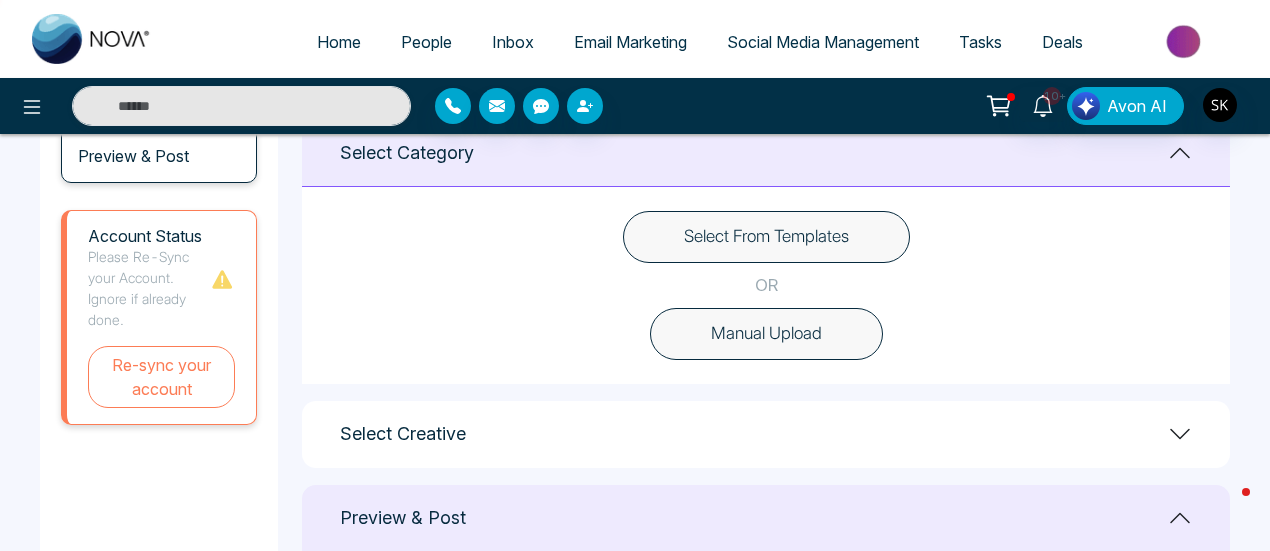 scroll, scrollTop: 605, scrollLeft: 0, axis: vertical 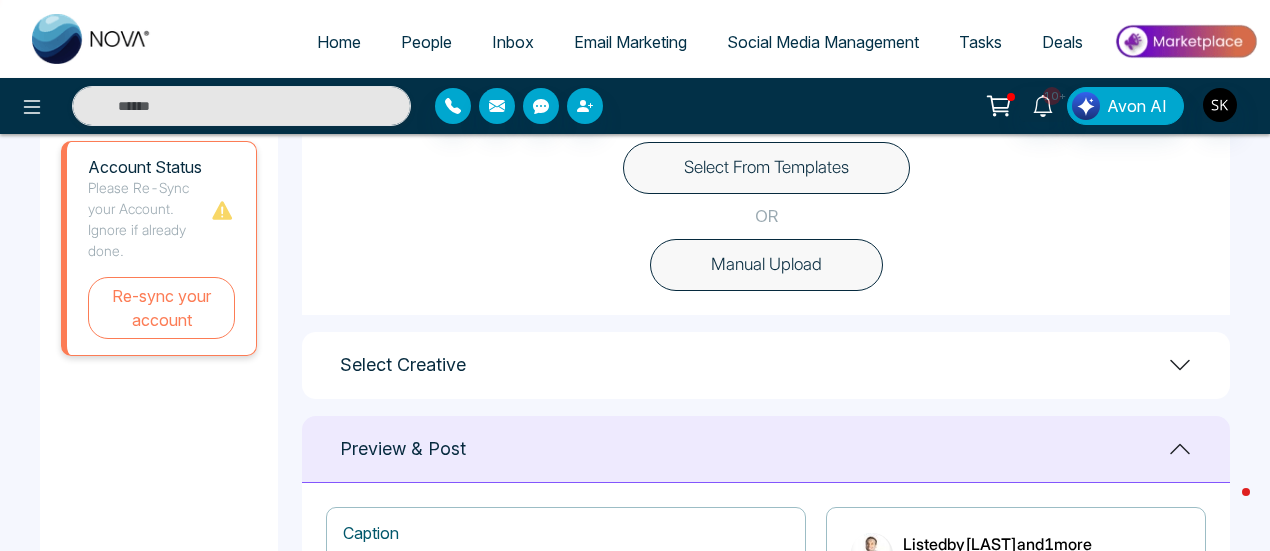 click on "Select Creative" at bounding box center (766, 365) 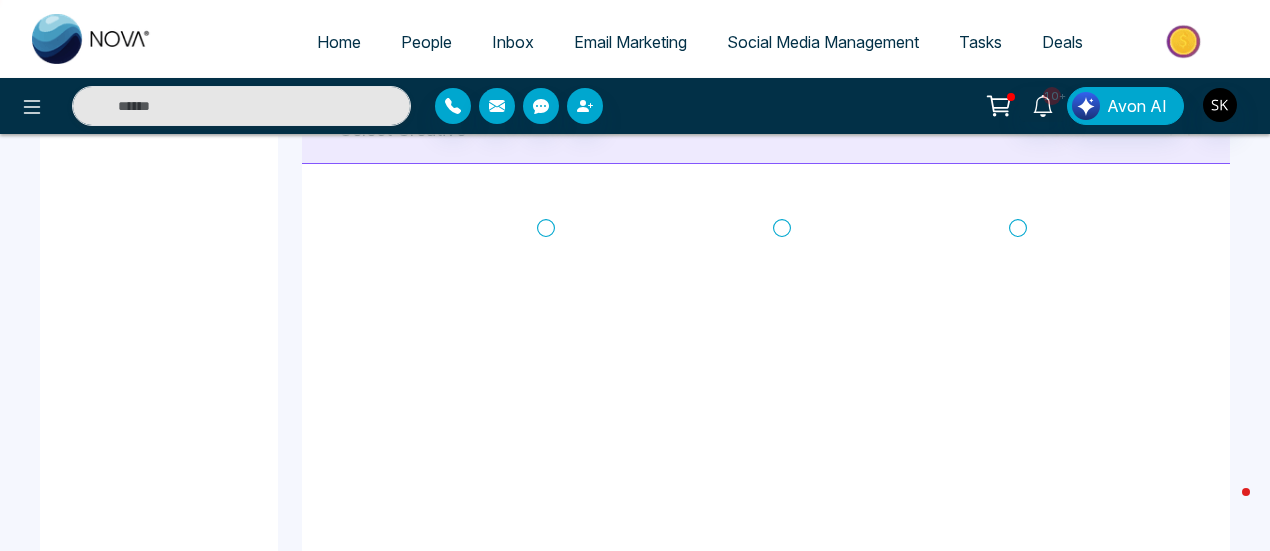 scroll, scrollTop: 886, scrollLeft: 0, axis: vertical 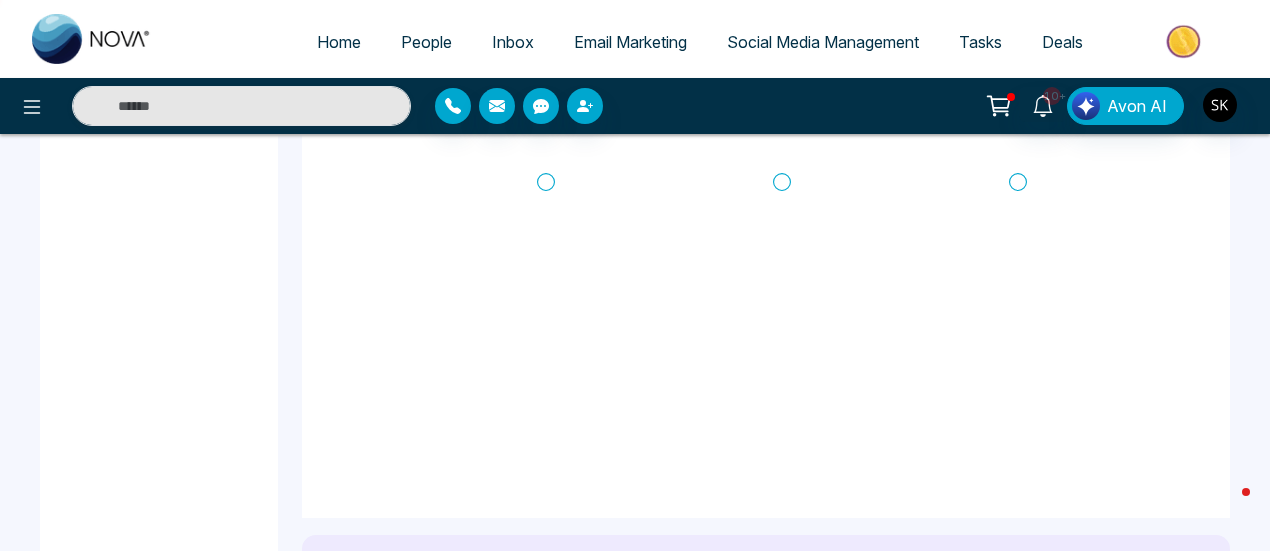 click 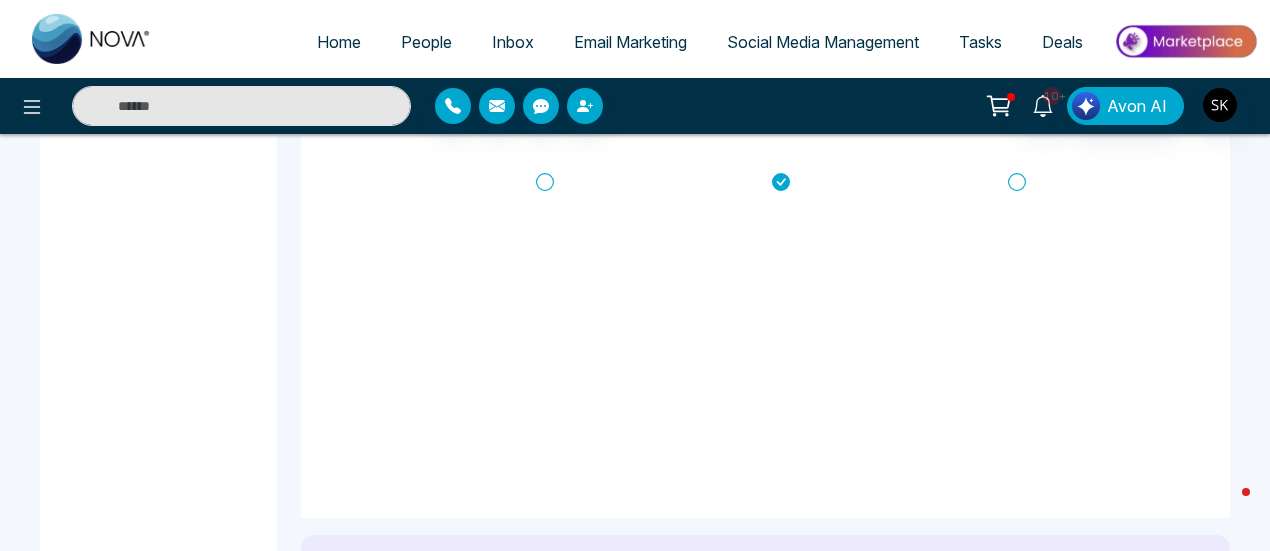 click 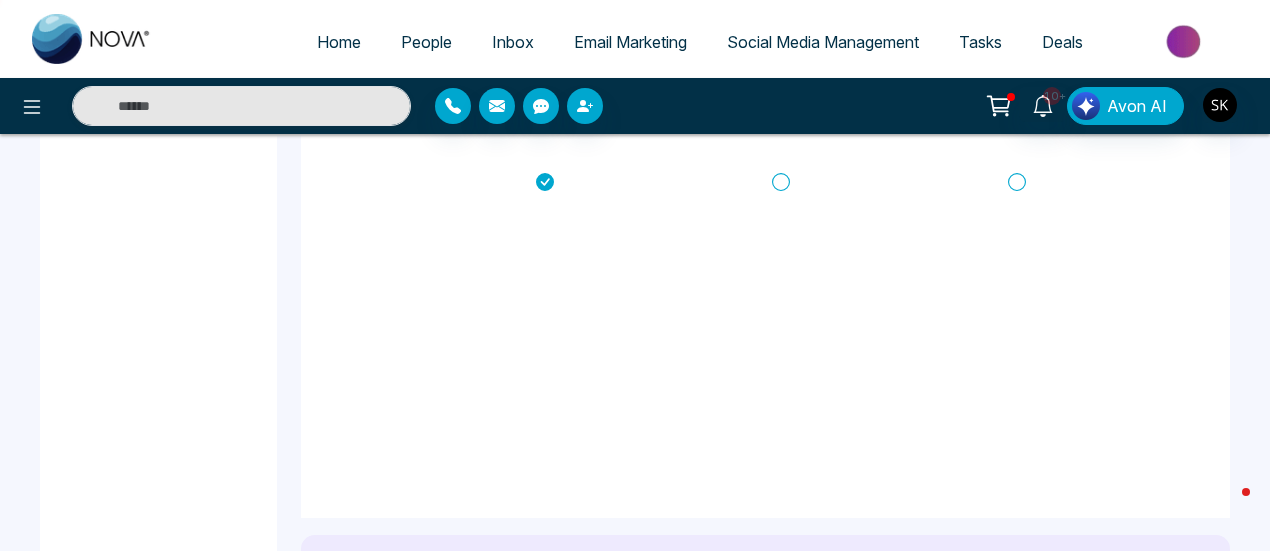 click 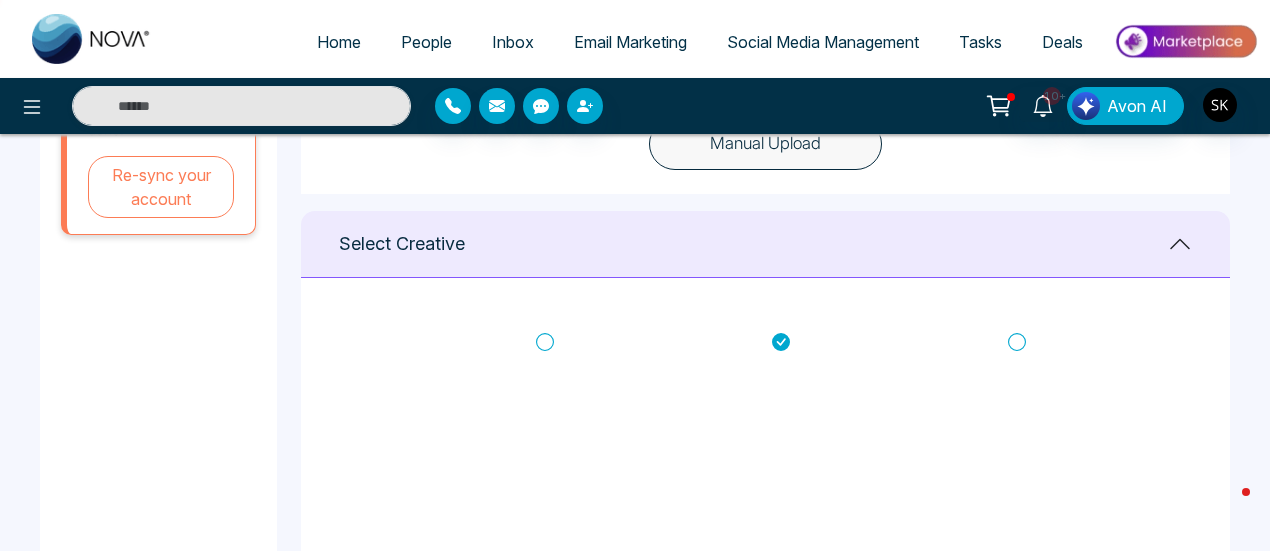 scroll, scrollTop: 821, scrollLeft: 0, axis: vertical 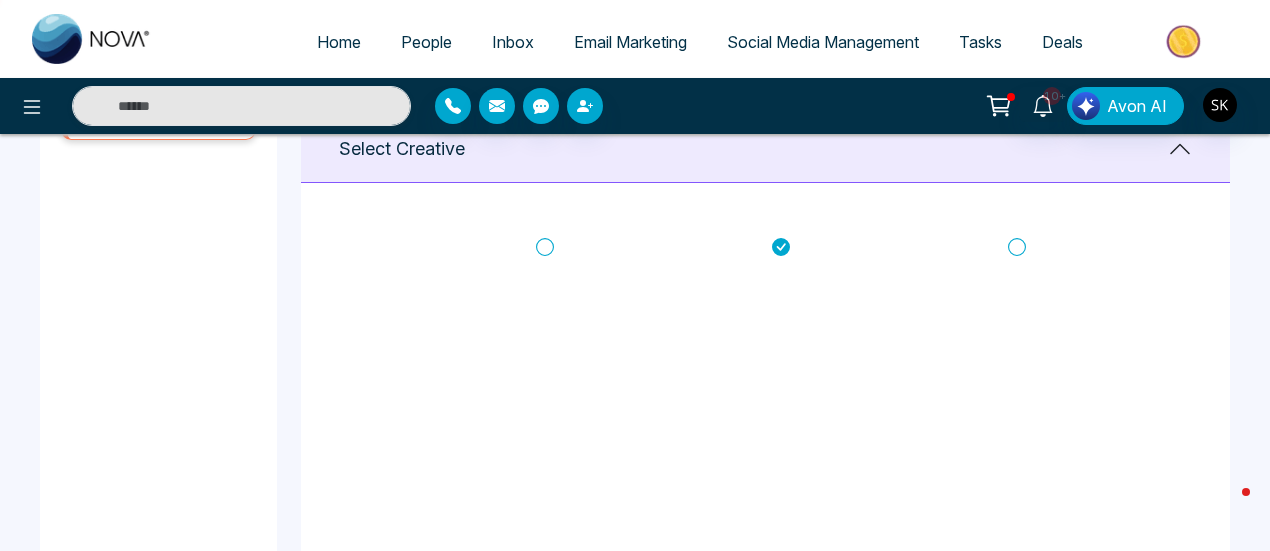click 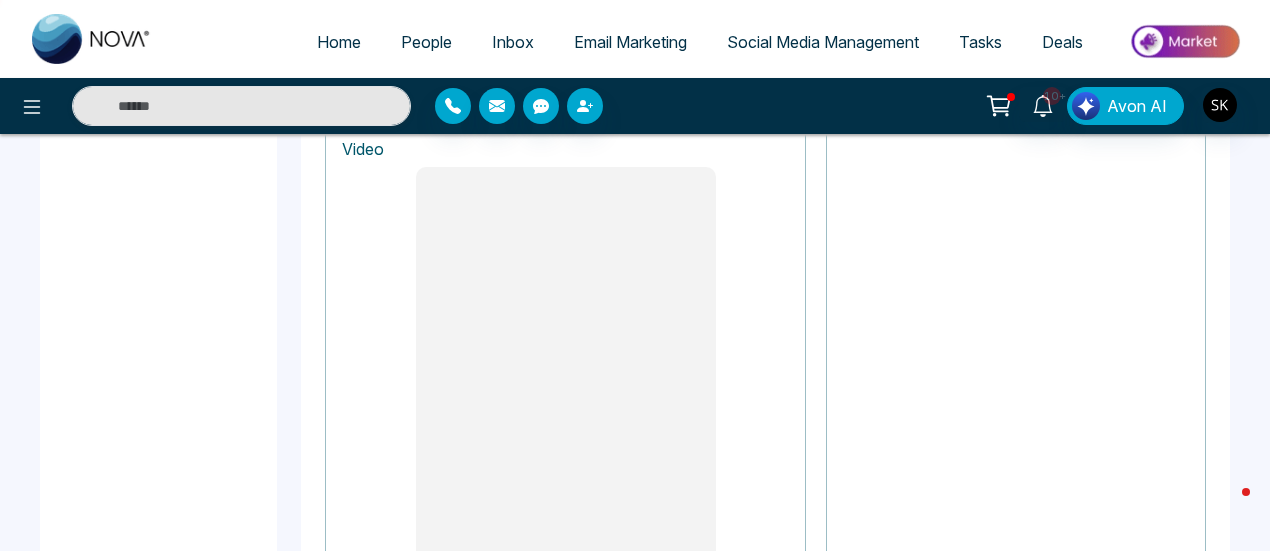 scroll, scrollTop: 1862, scrollLeft: 0, axis: vertical 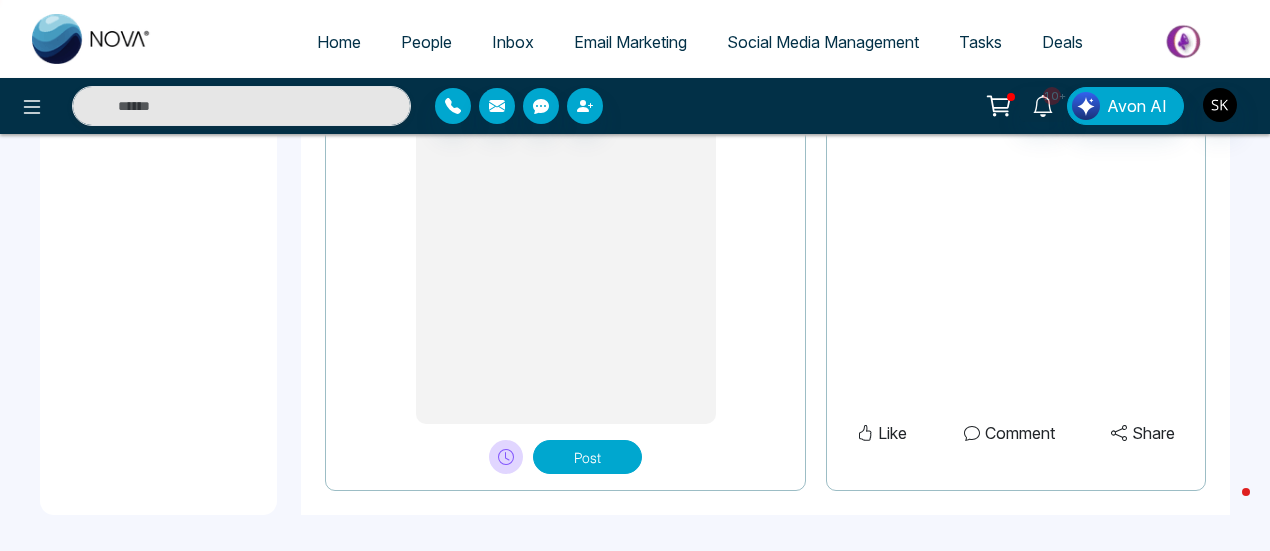 click on "Post" at bounding box center [587, 457] 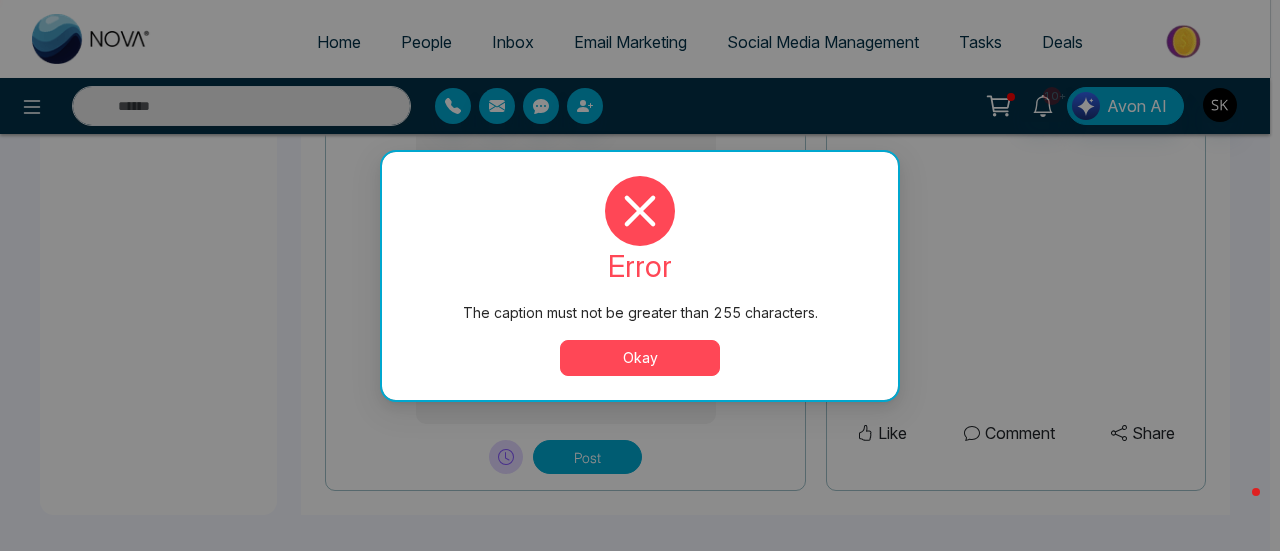 click on "Okay" at bounding box center [640, 358] 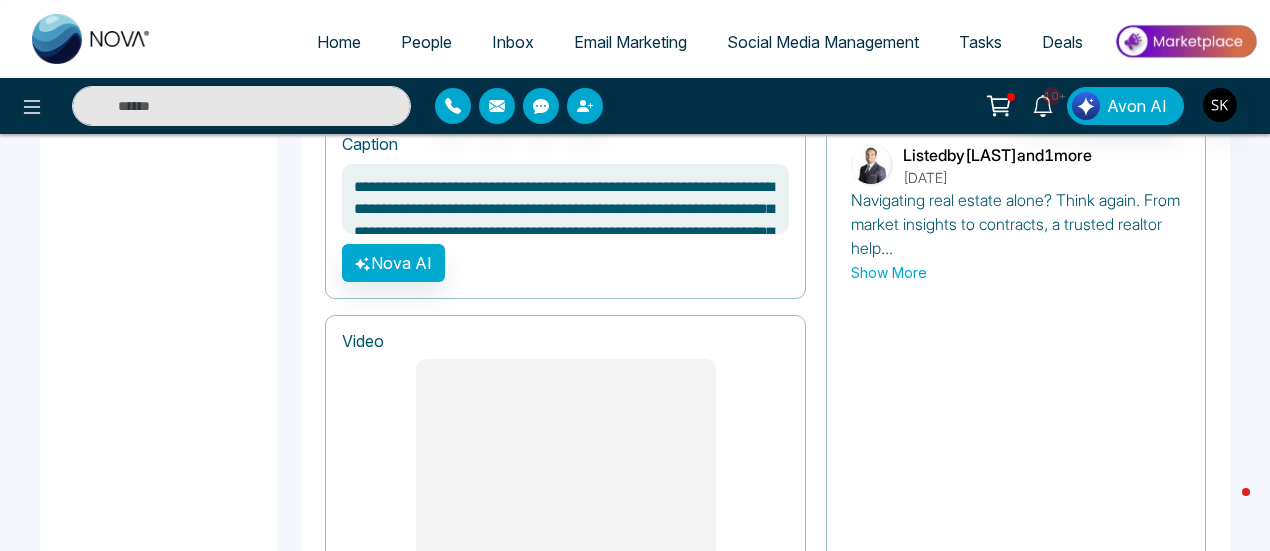 scroll, scrollTop: 1363, scrollLeft: 0, axis: vertical 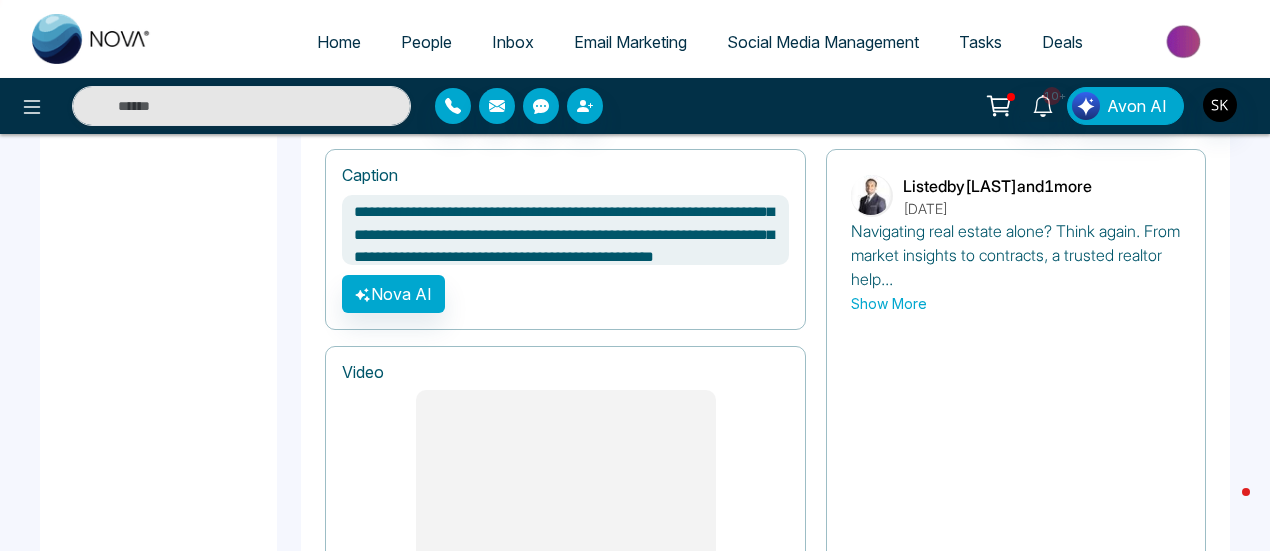 drag, startPoint x: 626, startPoint y: 215, endPoint x: 526, endPoint y: 204, distance: 100.60318 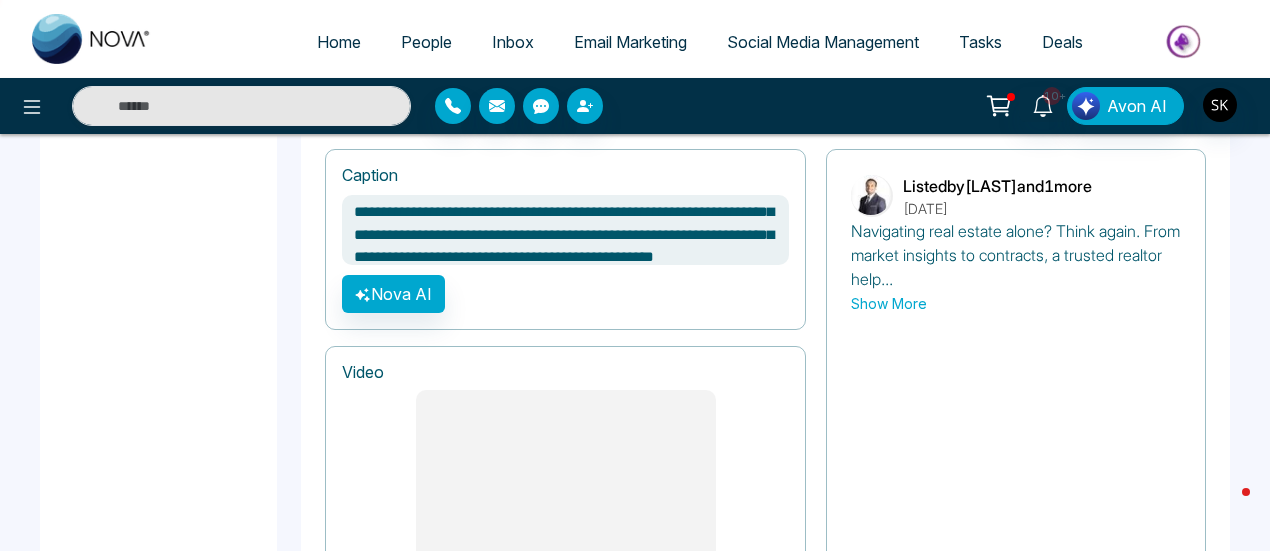 click on "**********" at bounding box center [565, 230] 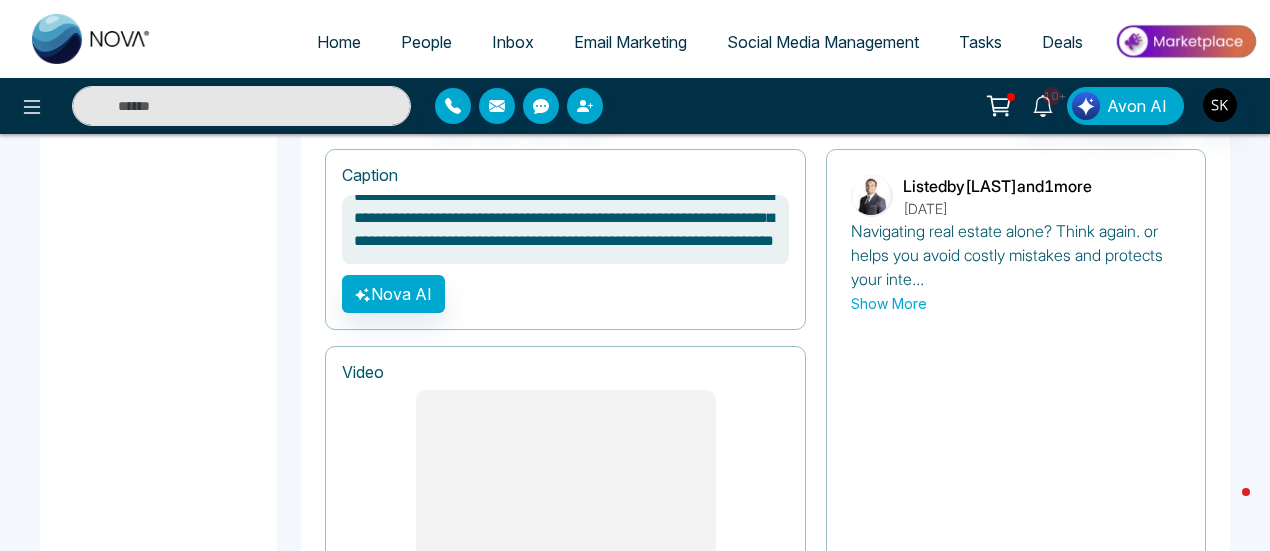 scroll, scrollTop: 14, scrollLeft: 0, axis: vertical 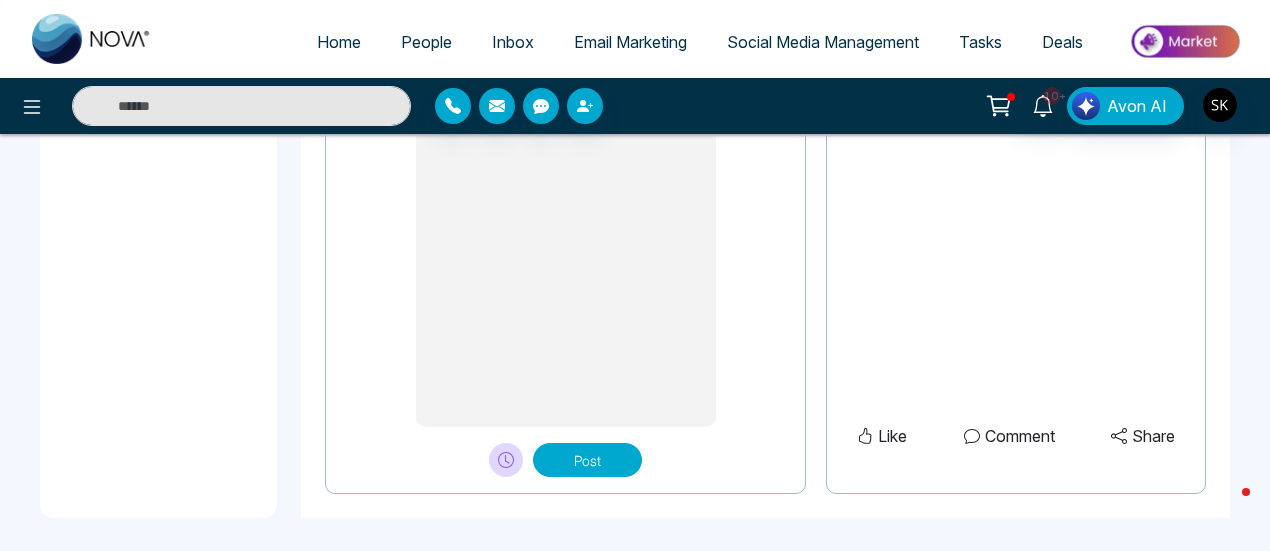 type on "**********" 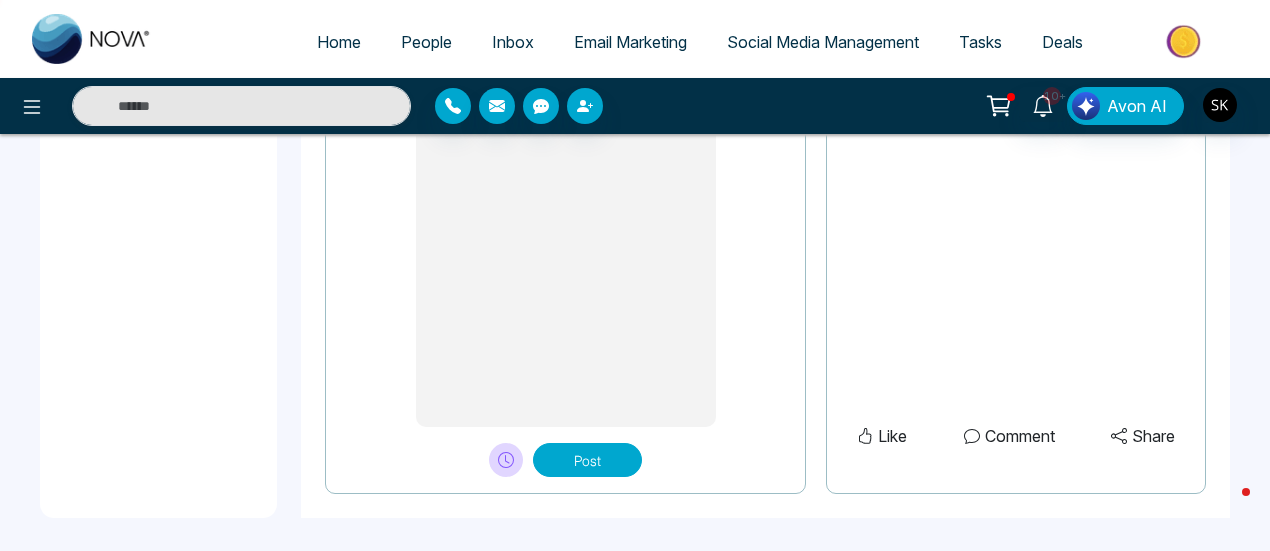 click on "Post" at bounding box center (587, 460) 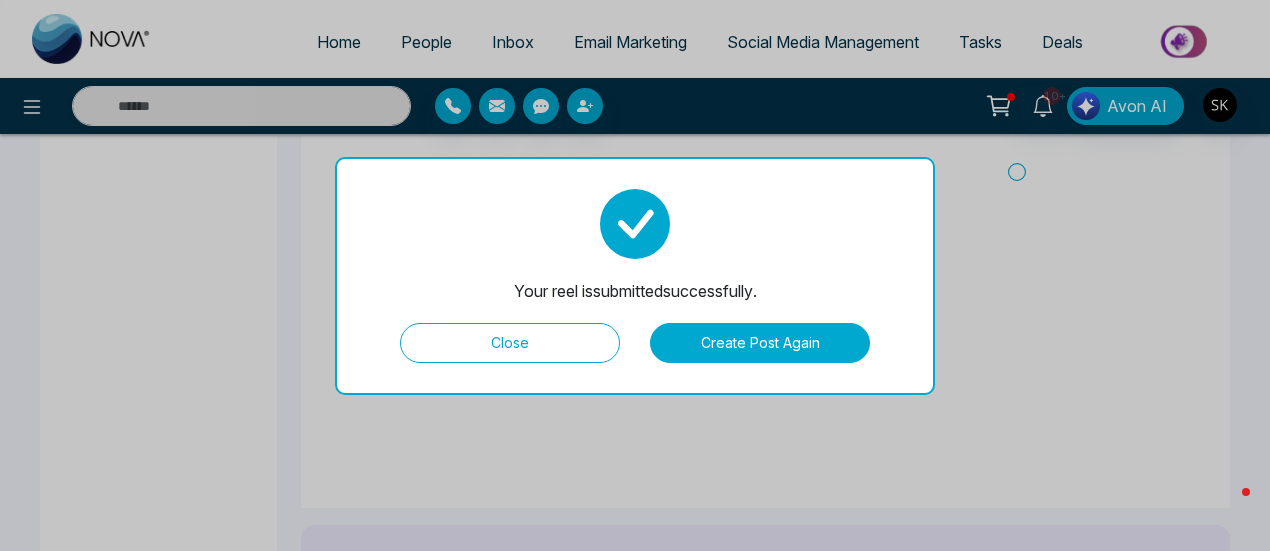 scroll, scrollTop: 878, scrollLeft: 0, axis: vertical 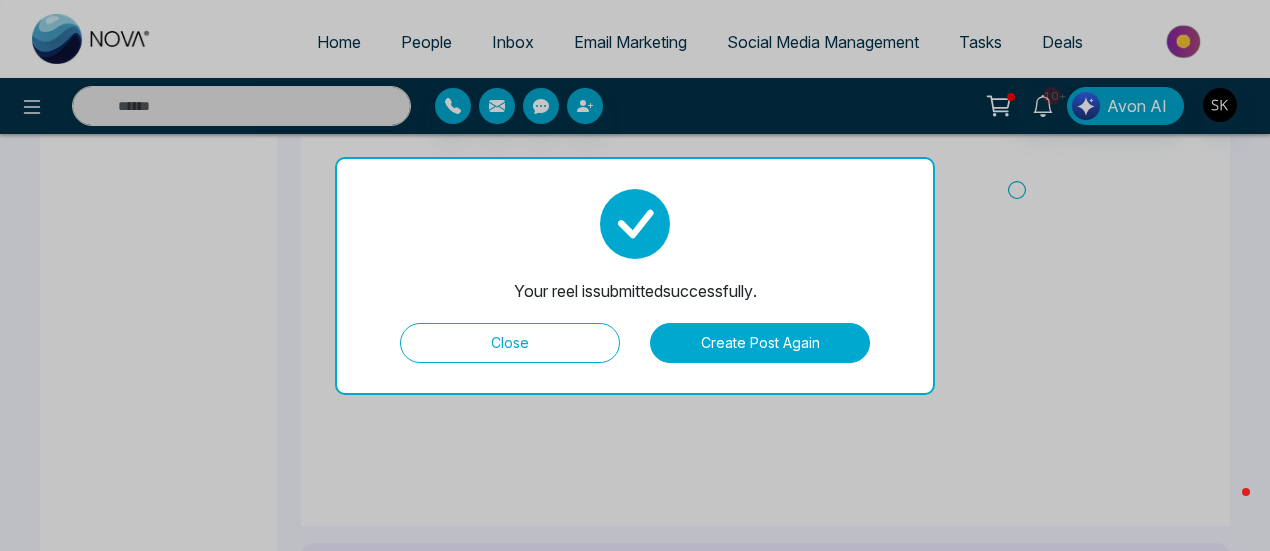 click on "Close" at bounding box center (510, 343) 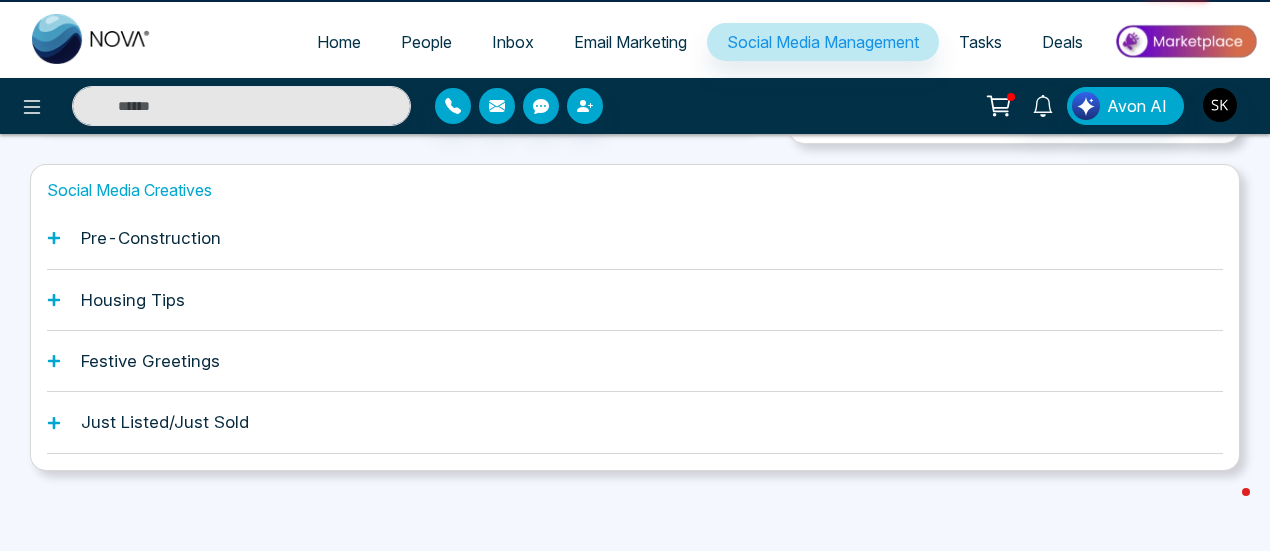 scroll, scrollTop: 0, scrollLeft: 0, axis: both 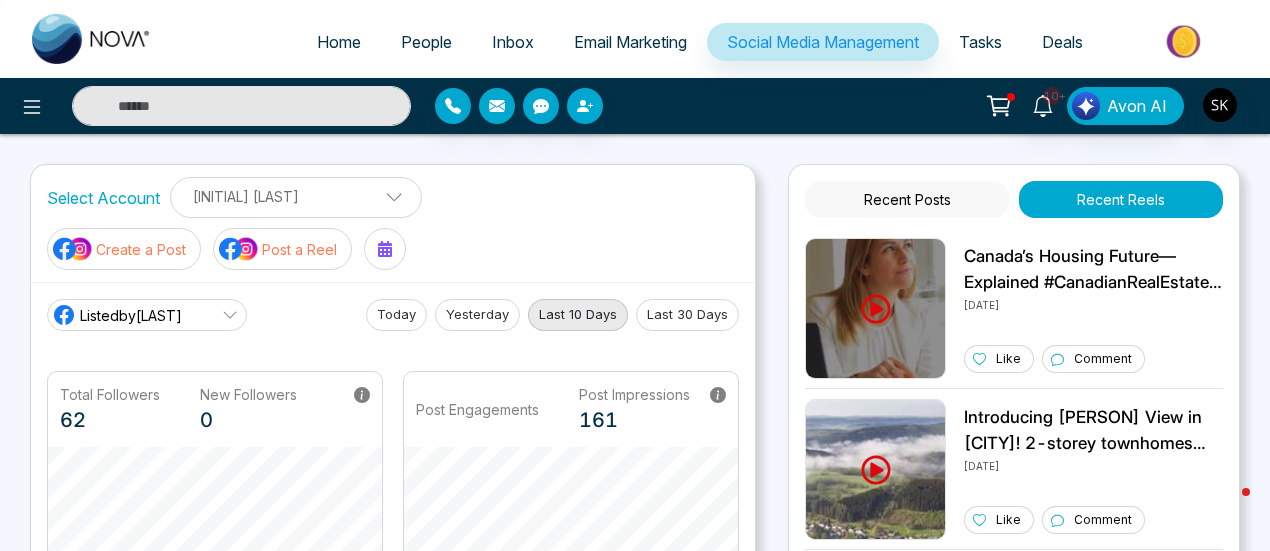 click on "Post a Reel" at bounding box center [299, 249] 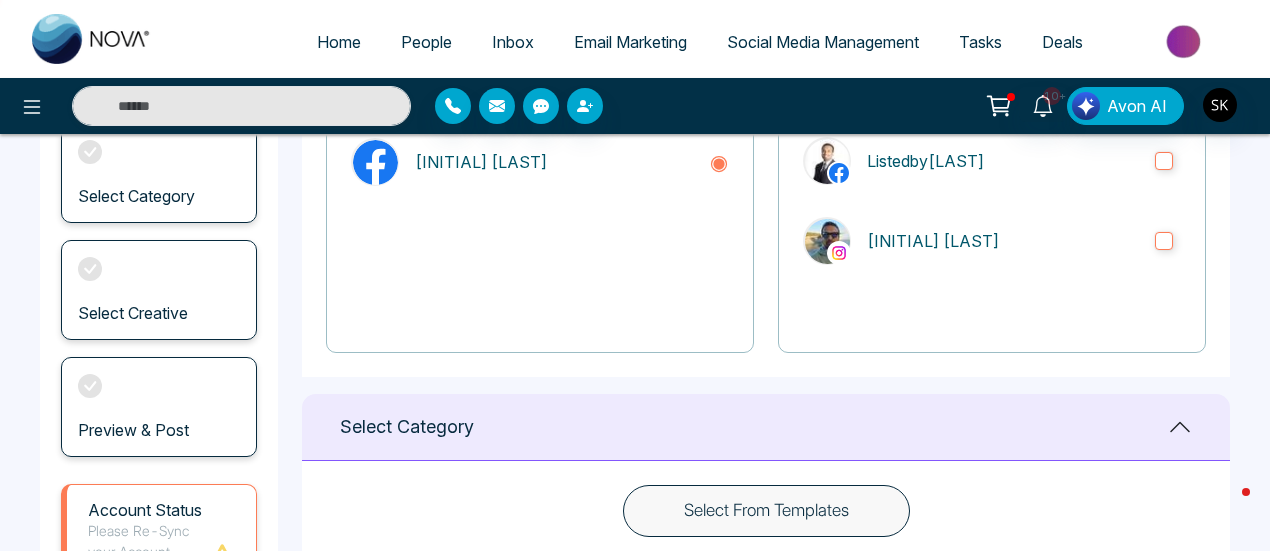 scroll, scrollTop: 250, scrollLeft: 0, axis: vertical 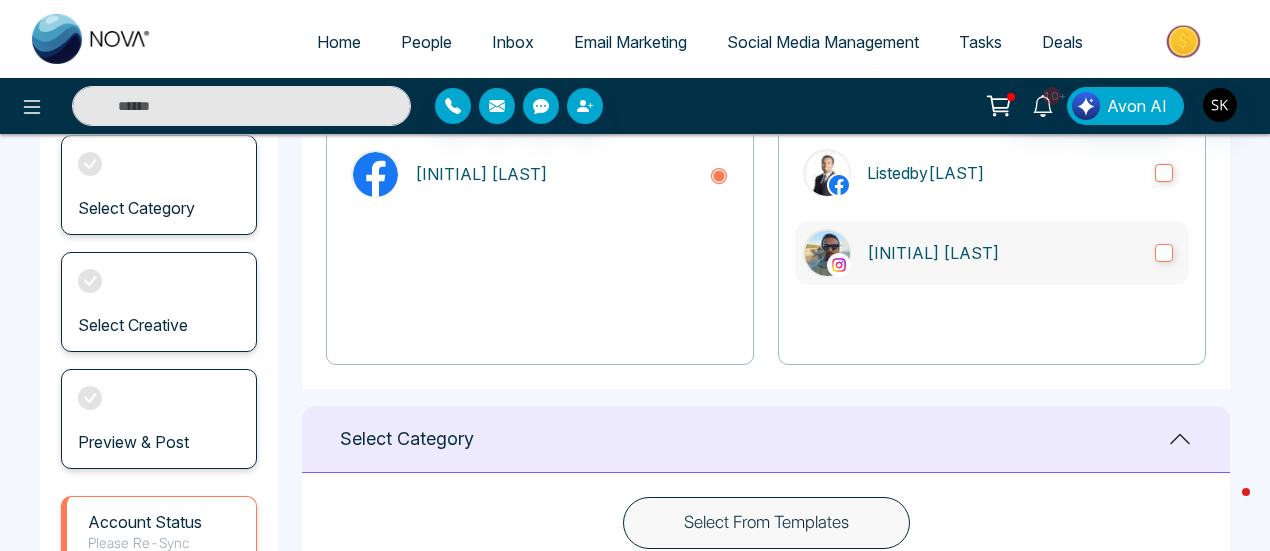 click on "[INITIAL] [LAST]" at bounding box center [992, 253] 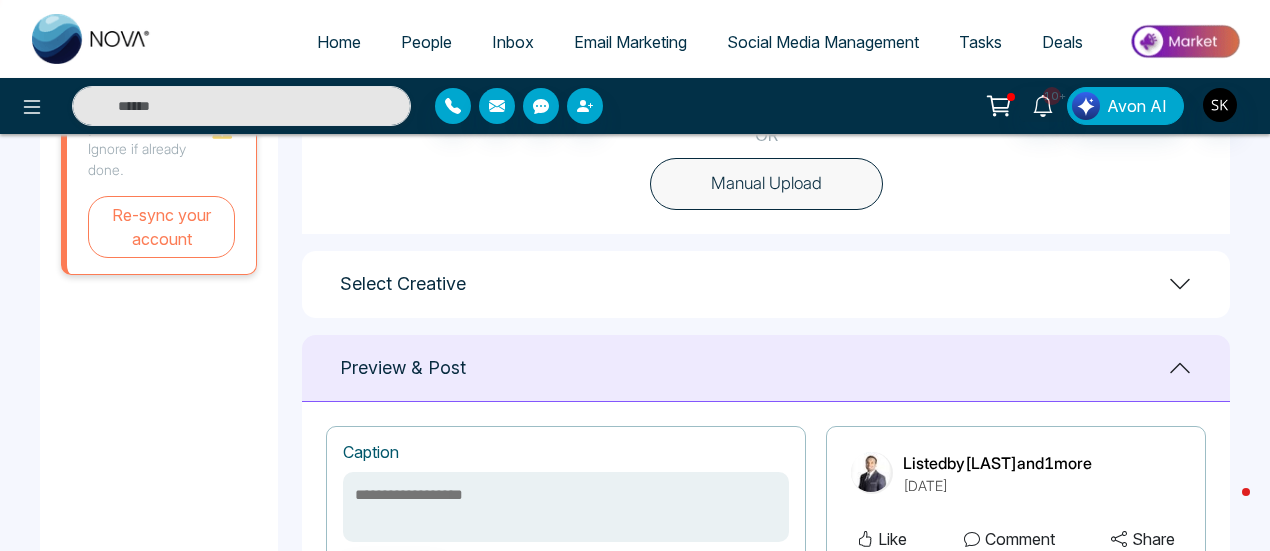 scroll, scrollTop: 700, scrollLeft: 0, axis: vertical 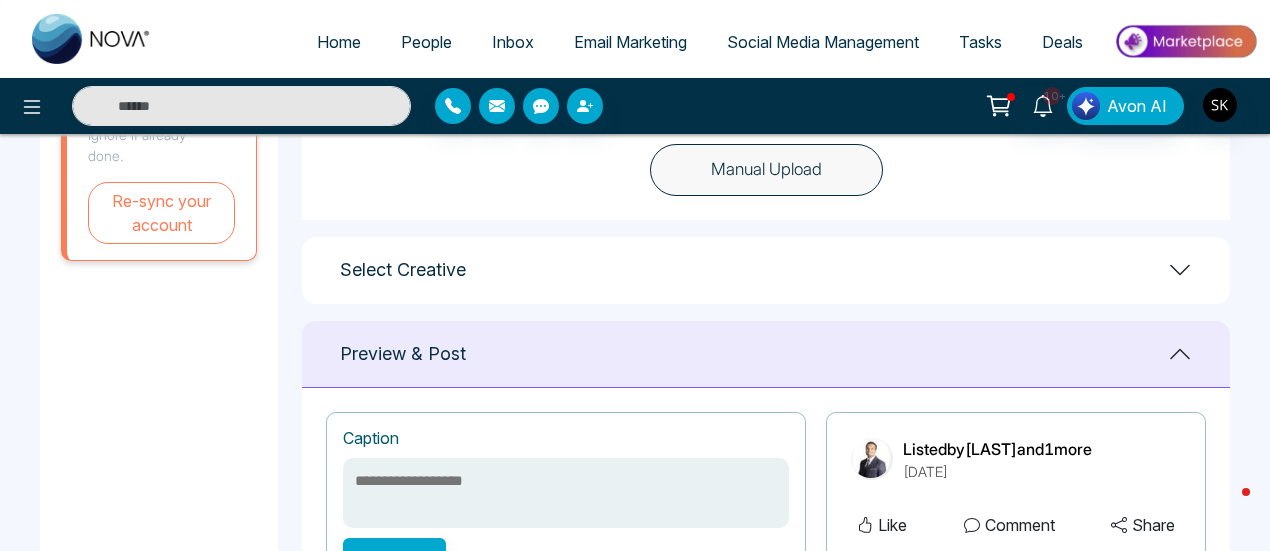 click on "Select Creative" at bounding box center [766, 270] 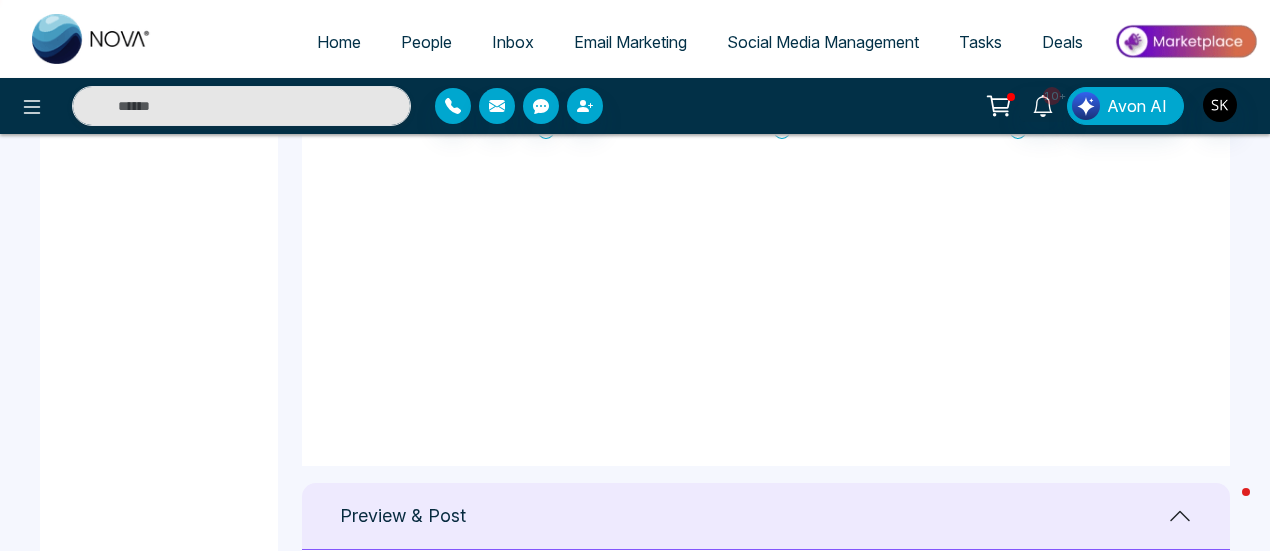 scroll, scrollTop: 785, scrollLeft: 0, axis: vertical 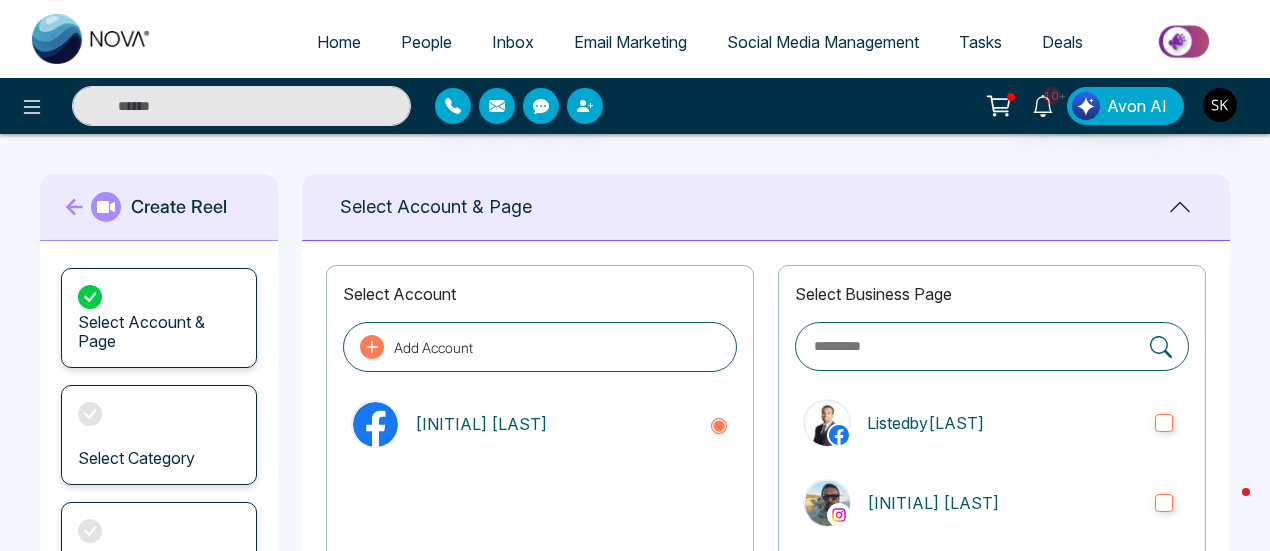 click on "Social Media Management" at bounding box center [823, 42] 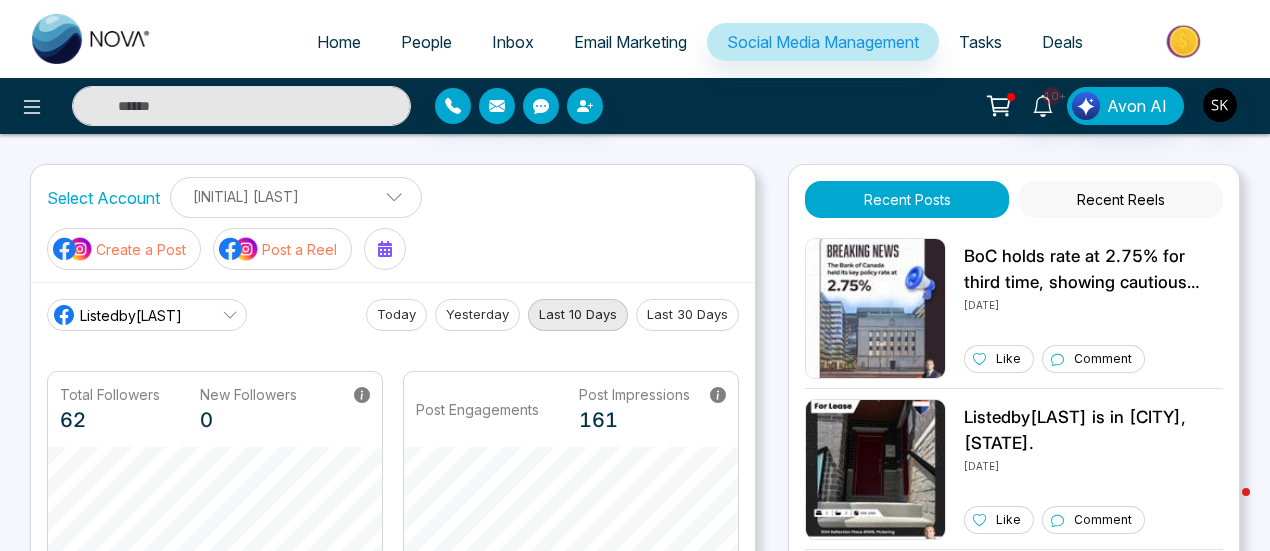 click on "Create a Post" at bounding box center (124, 249) 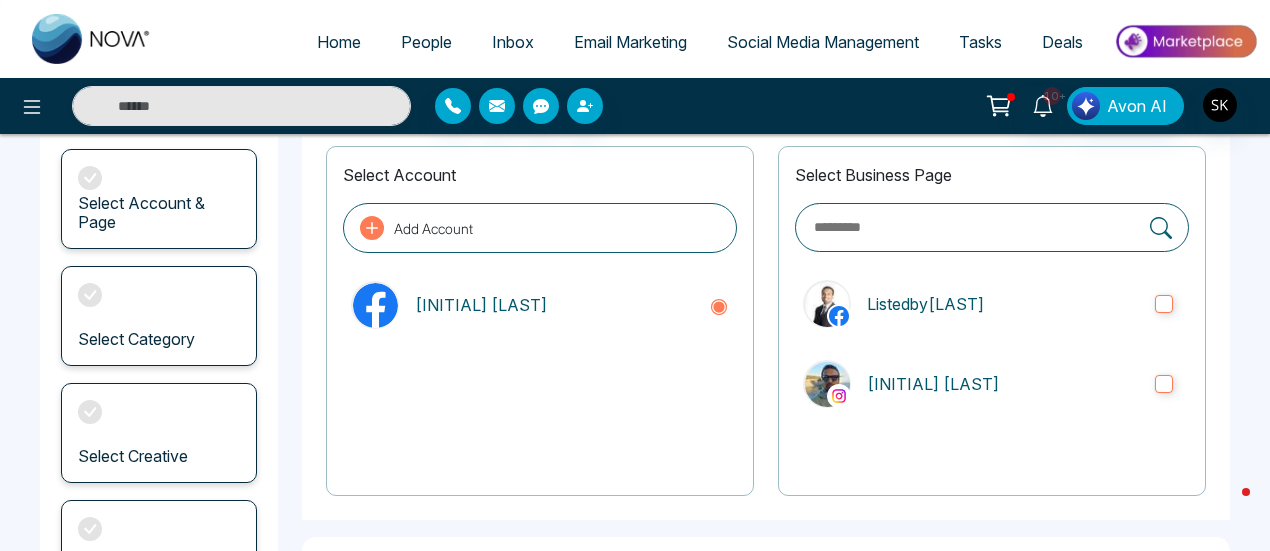 scroll, scrollTop: 156, scrollLeft: 0, axis: vertical 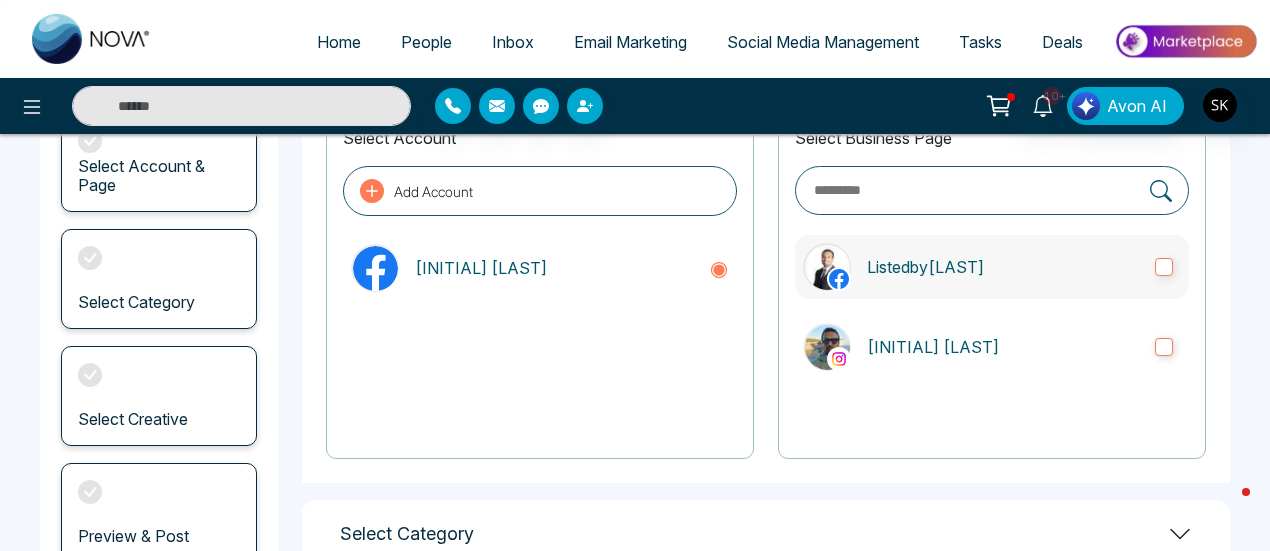 click on "Listedby[LAST]" at bounding box center (992, 267) 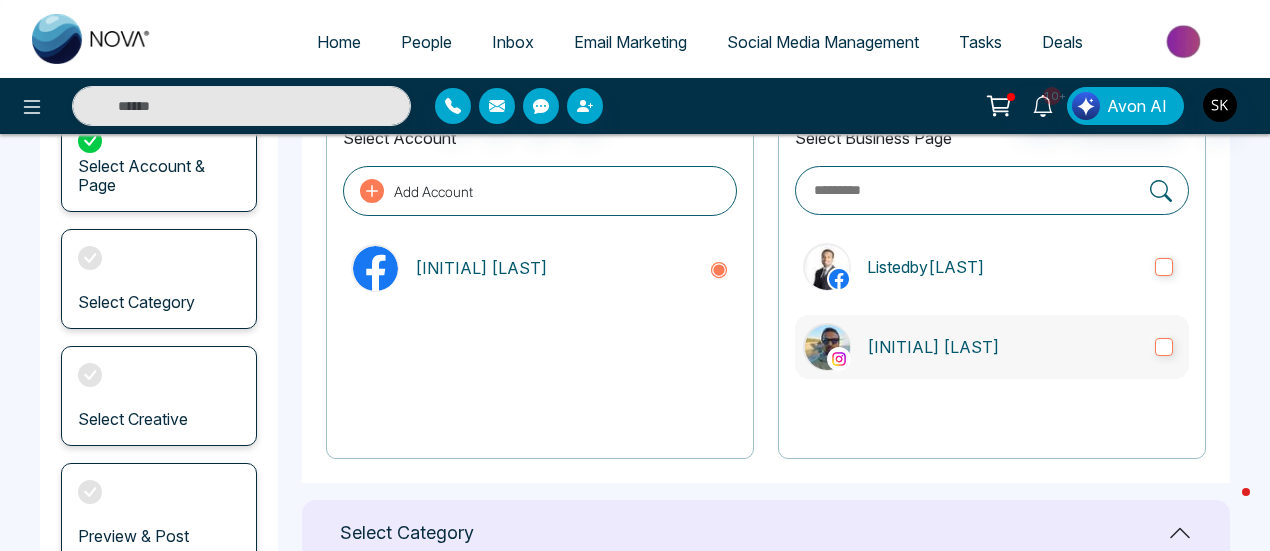 click on "[INITIAL] [LAST]" at bounding box center [992, 347] 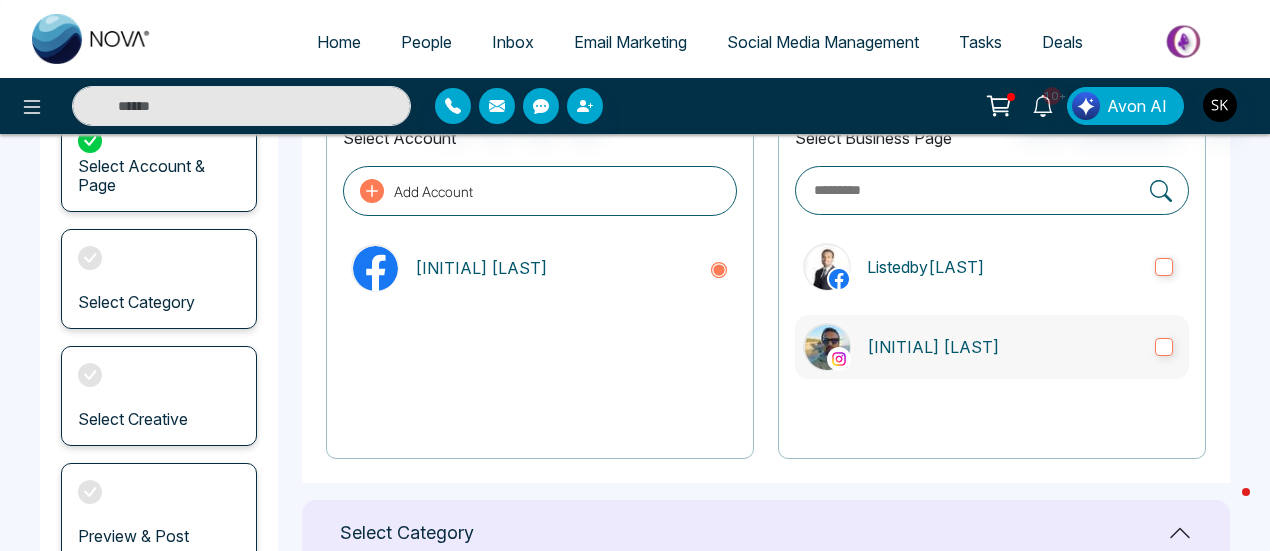 click on "[INITIAL] [LAST]" at bounding box center (992, 347) 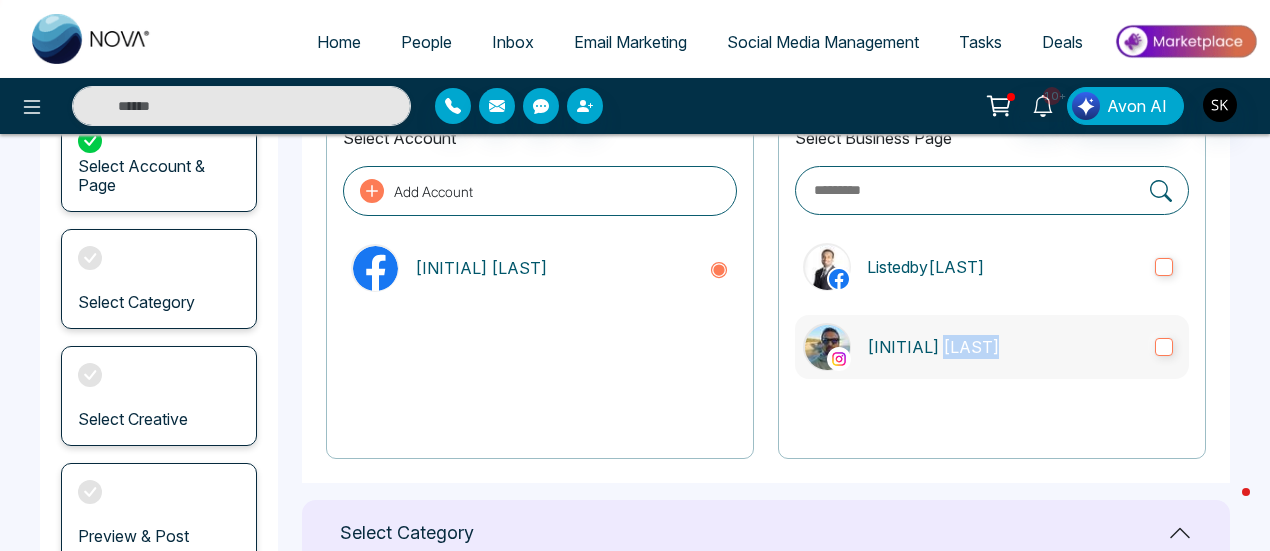 click on "[INITIAL] [LAST]" at bounding box center (992, 347) 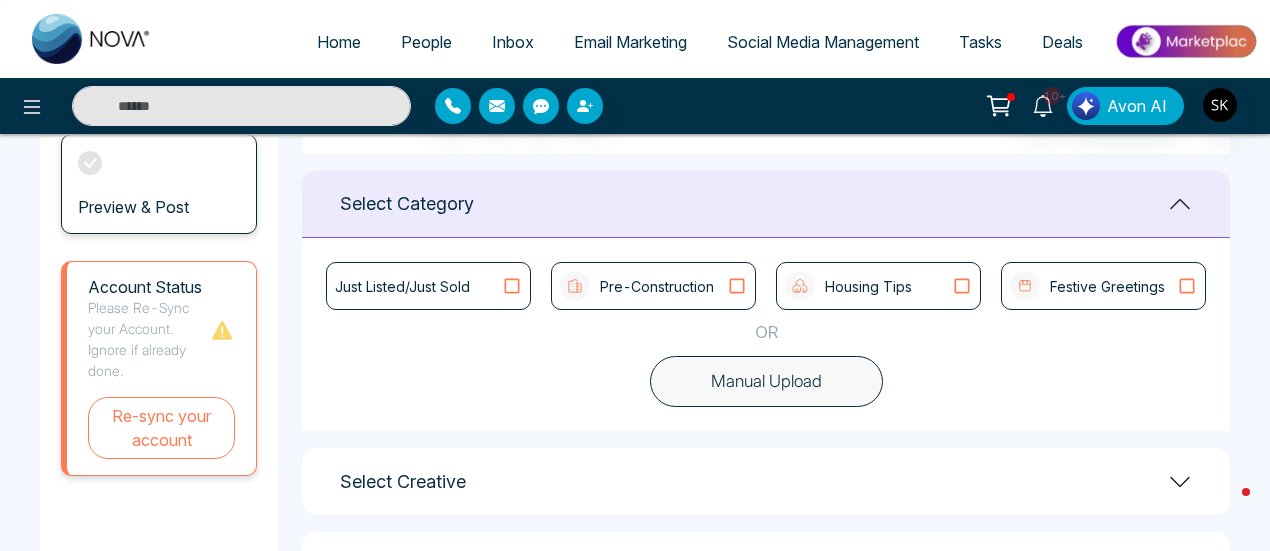 scroll, scrollTop: 554, scrollLeft: 0, axis: vertical 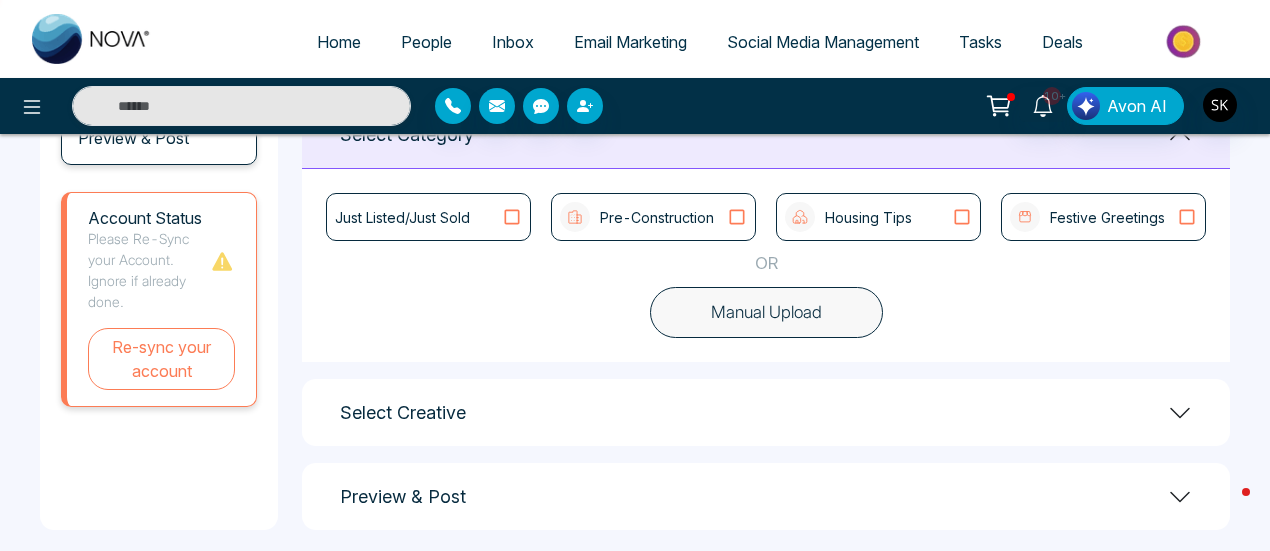 click on "Housing Tips" at bounding box center [868, 217] 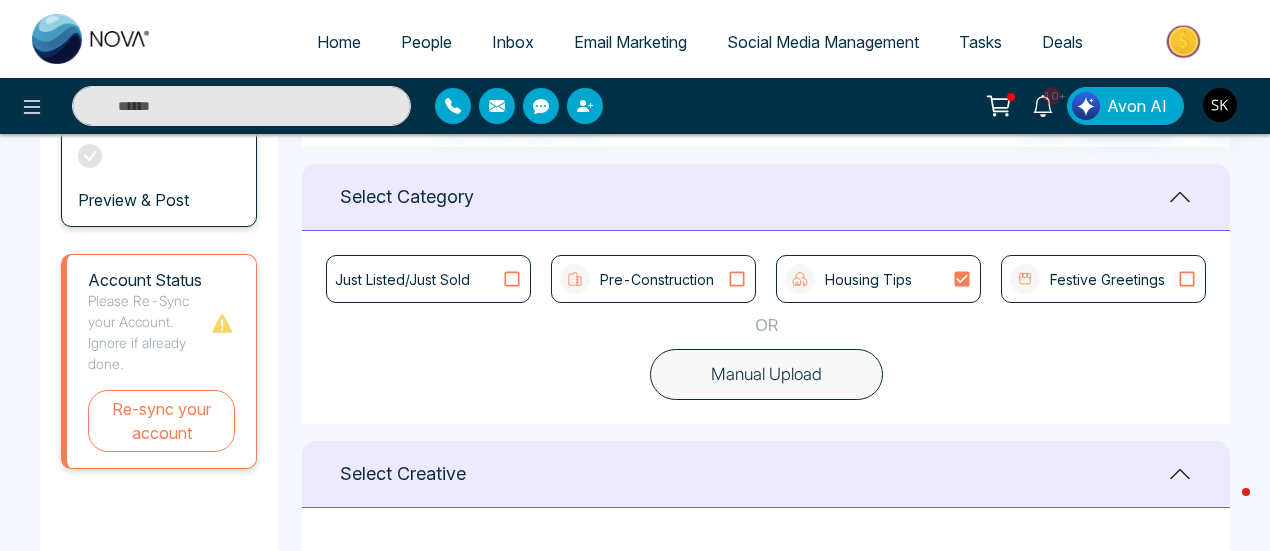 scroll, scrollTop: 473, scrollLeft: 0, axis: vertical 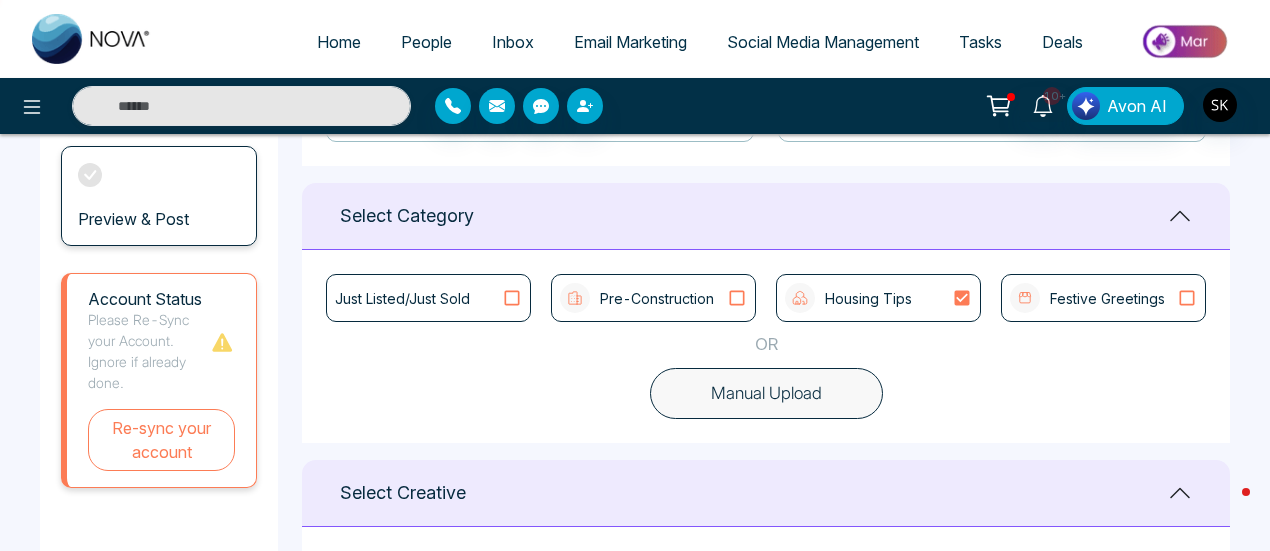 click on "Festive Greetings" at bounding box center [1087, 298] 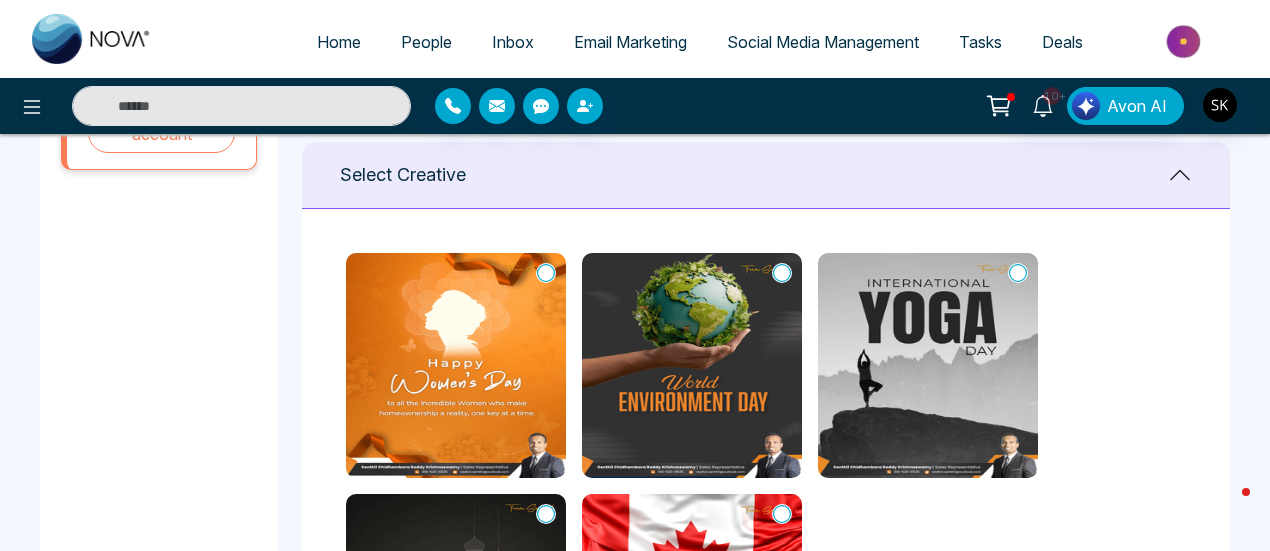 scroll, scrollTop: 795, scrollLeft: 0, axis: vertical 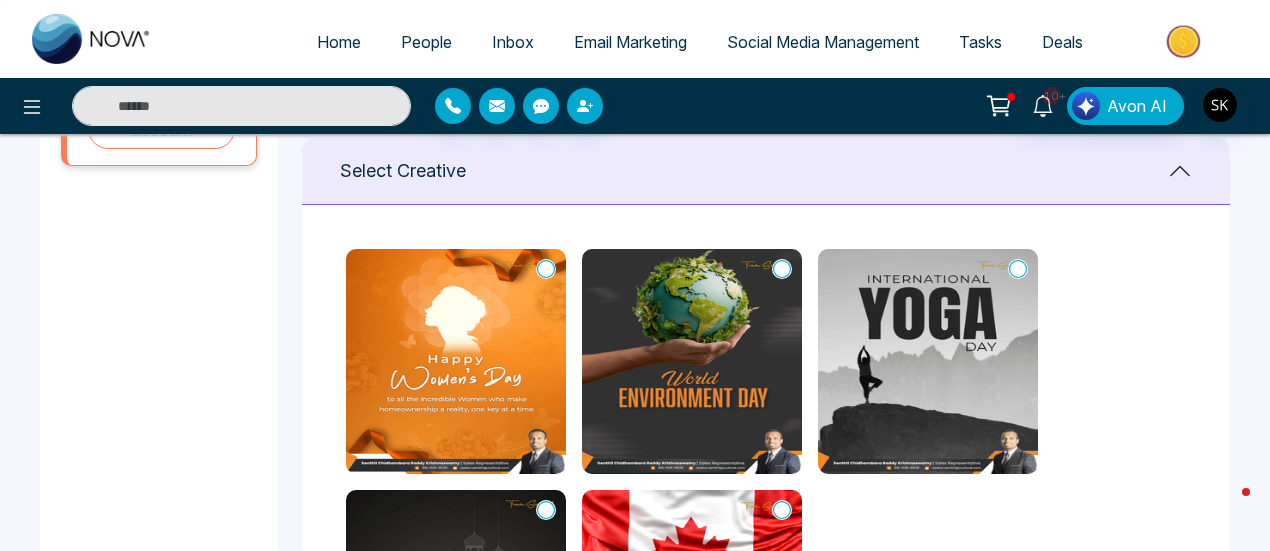 click at bounding box center (456, 361) 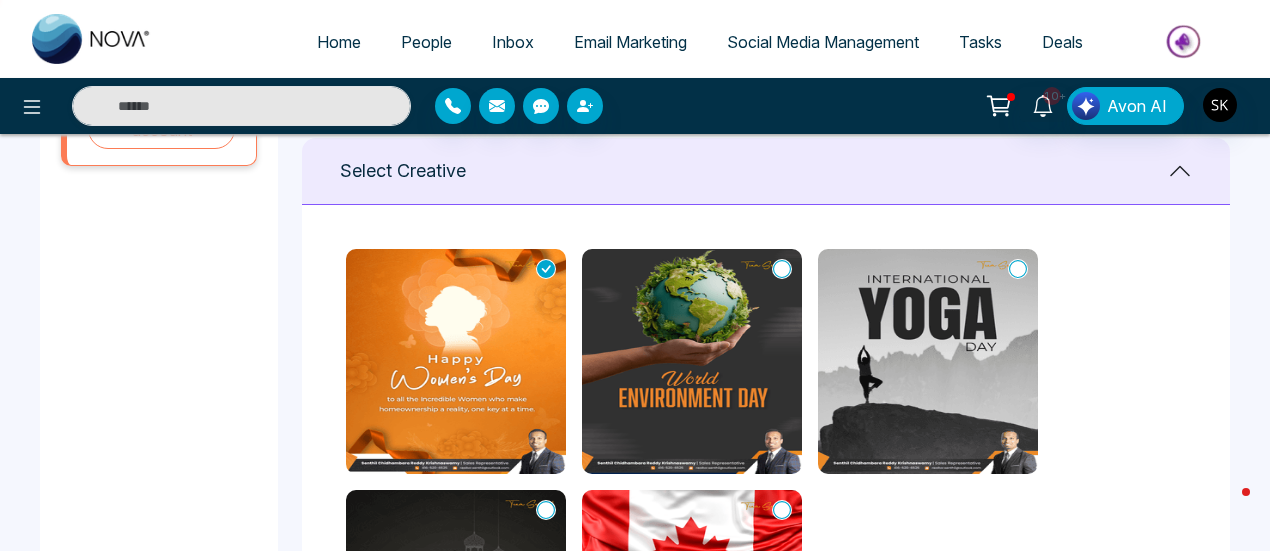 type on "**********" 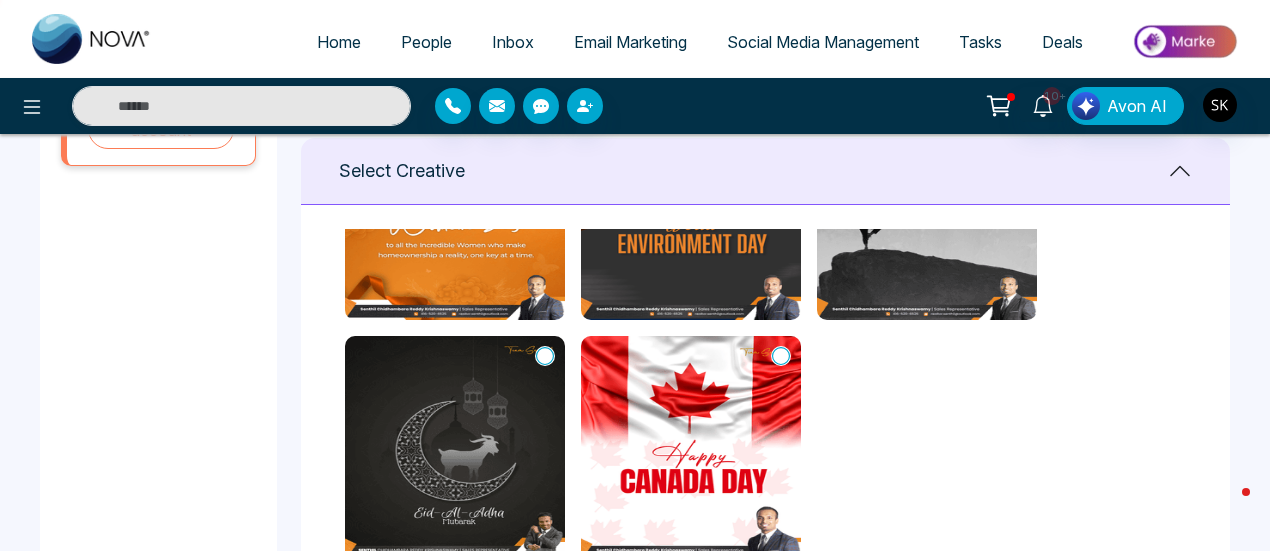 scroll, scrollTop: 0, scrollLeft: 0, axis: both 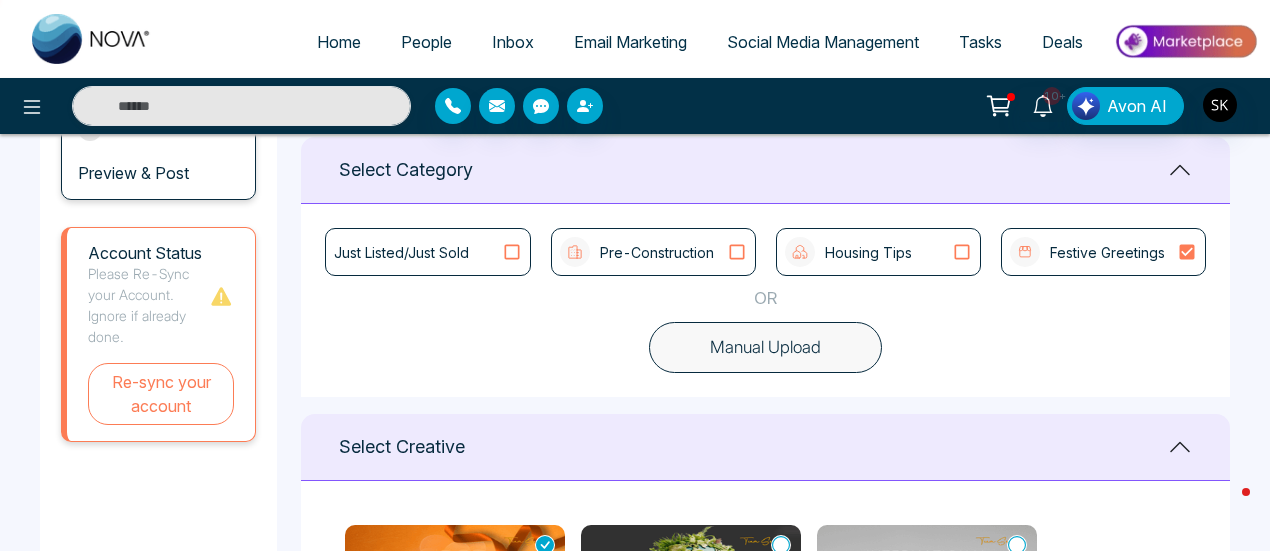 click on "Pre-Construction" at bounding box center [657, 252] 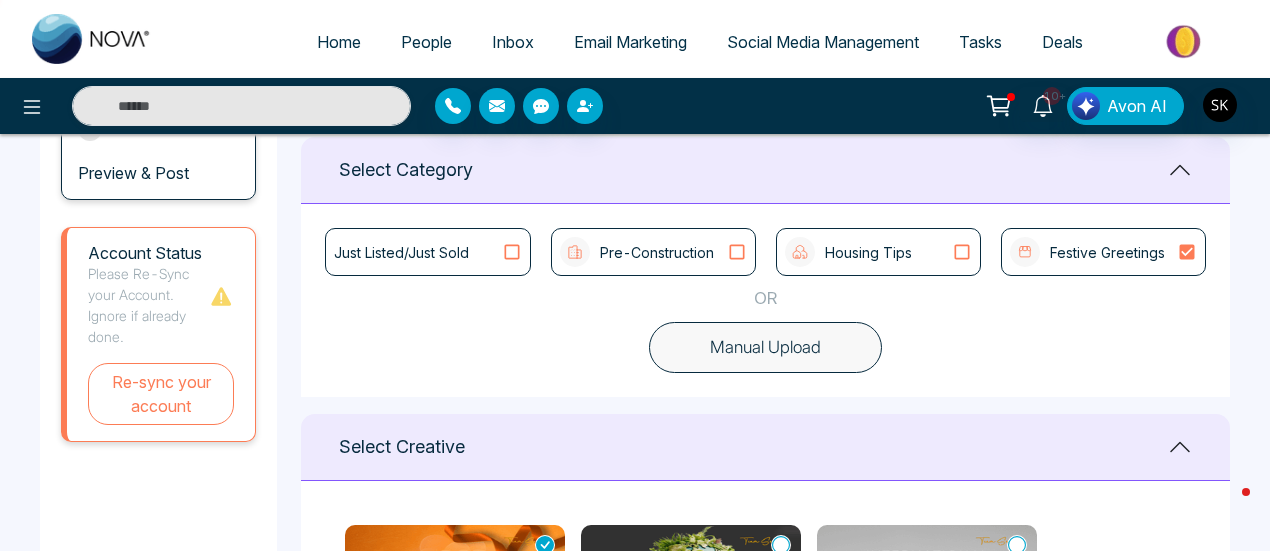 type 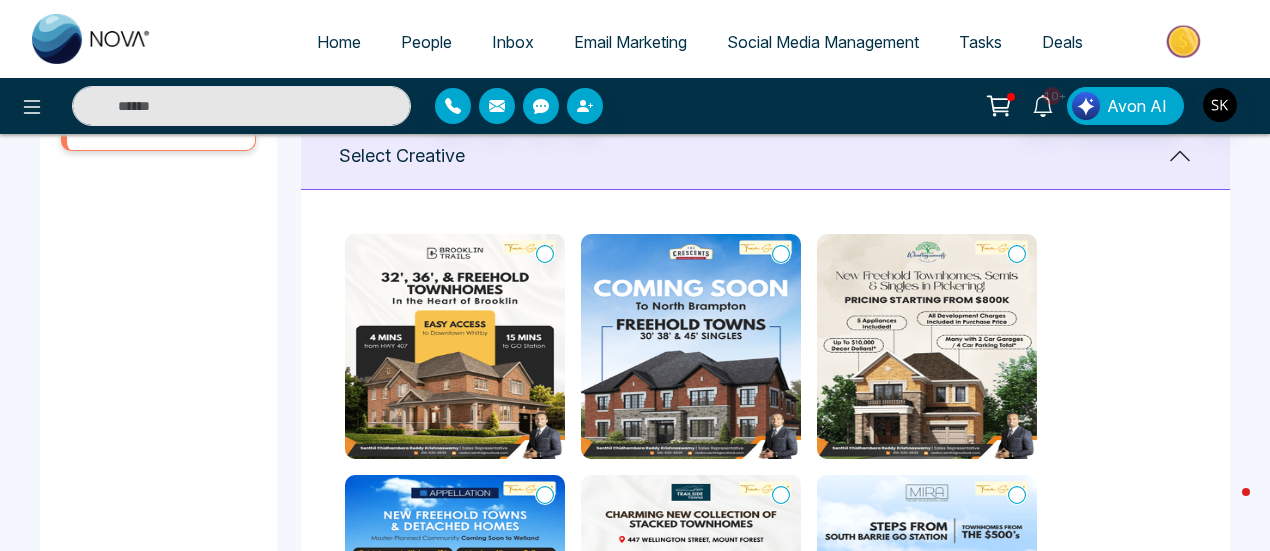 scroll, scrollTop: 802, scrollLeft: 0, axis: vertical 